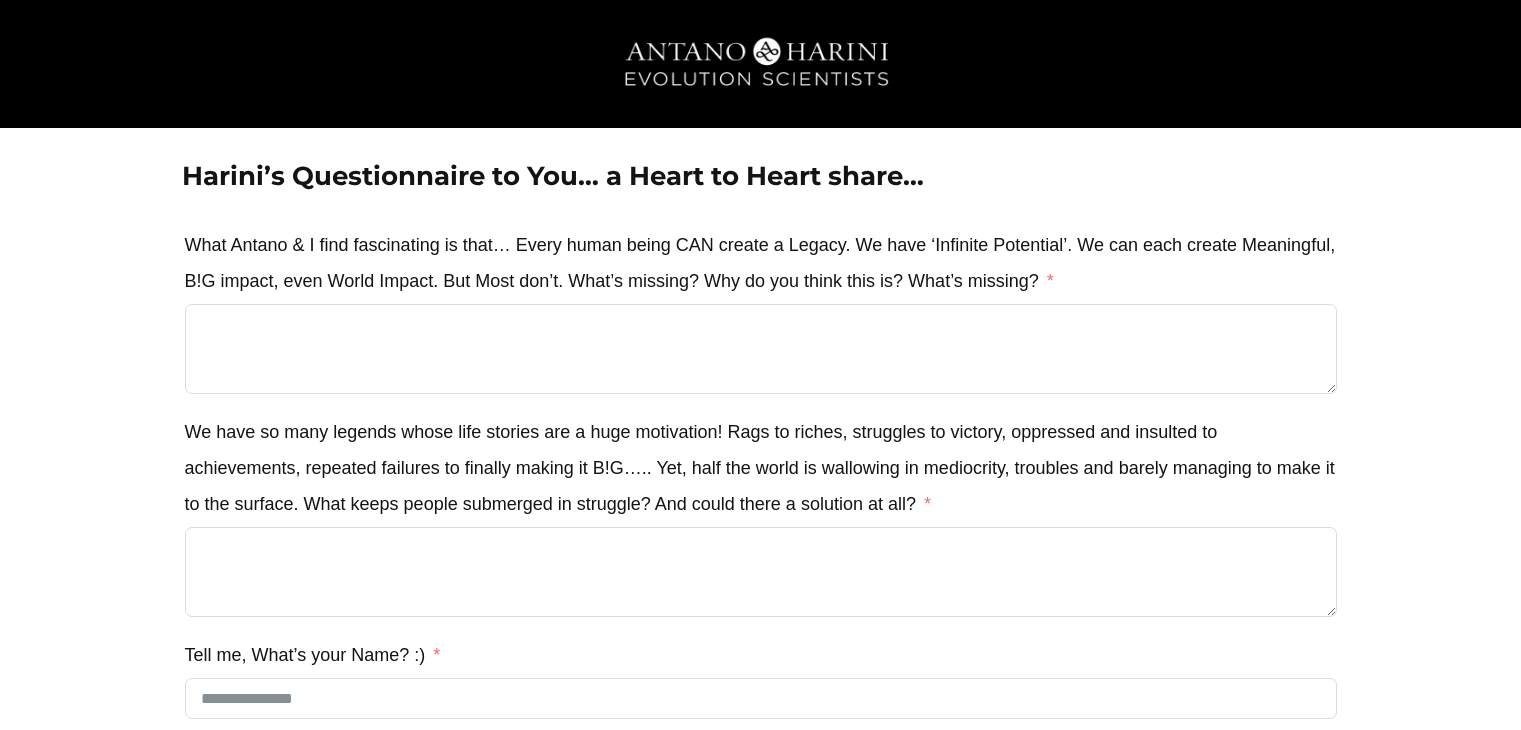 scroll, scrollTop: 0, scrollLeft: 0, axis: both 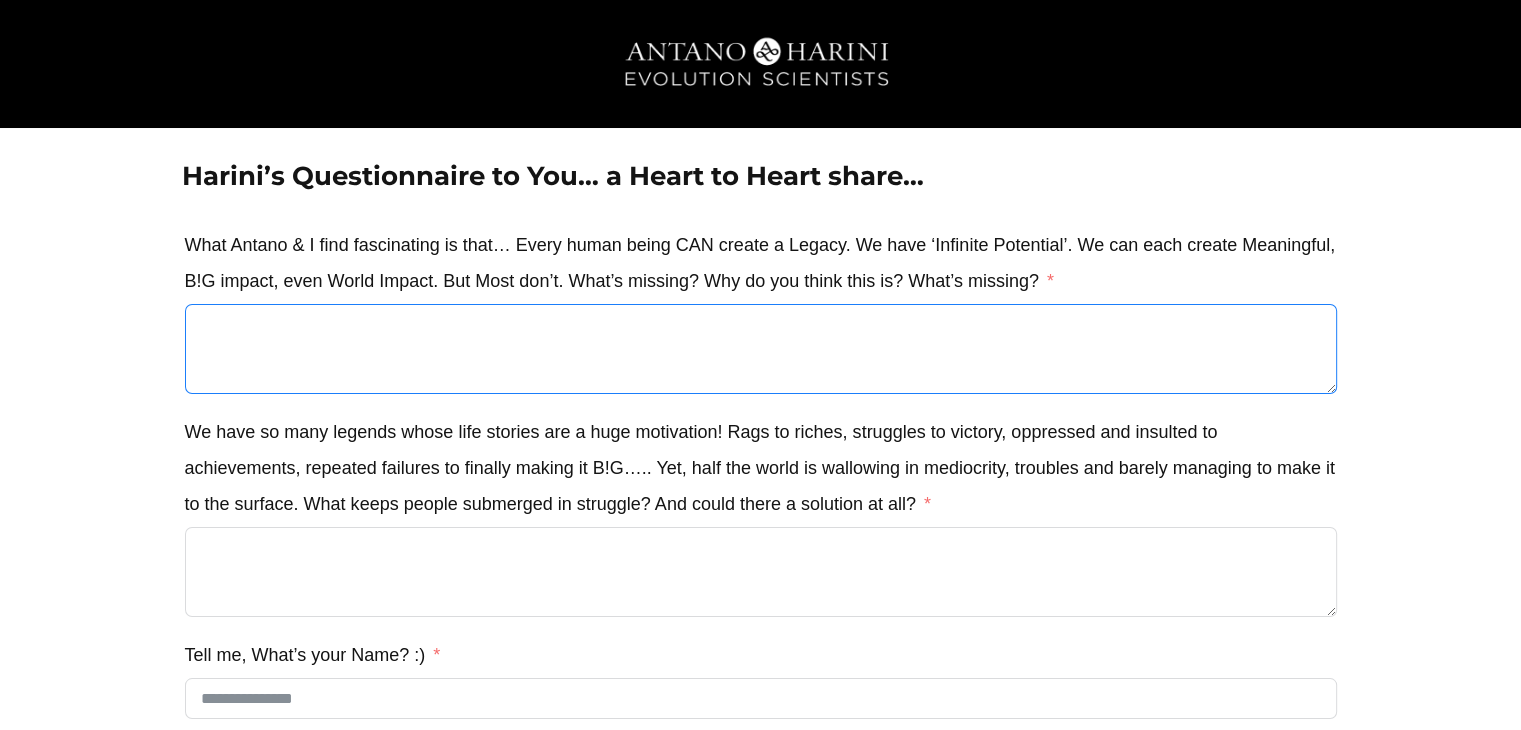 click on "What Antano & I find fascinating is that… Every human being CAN create a Legacy. We have ‘Infinite Potential’. We can each create Meaningful, B!G impact, even World Impact. But Most don’t. What’s missing? Why do you think this is? What’s missing?" at bounding box center [761, 349] 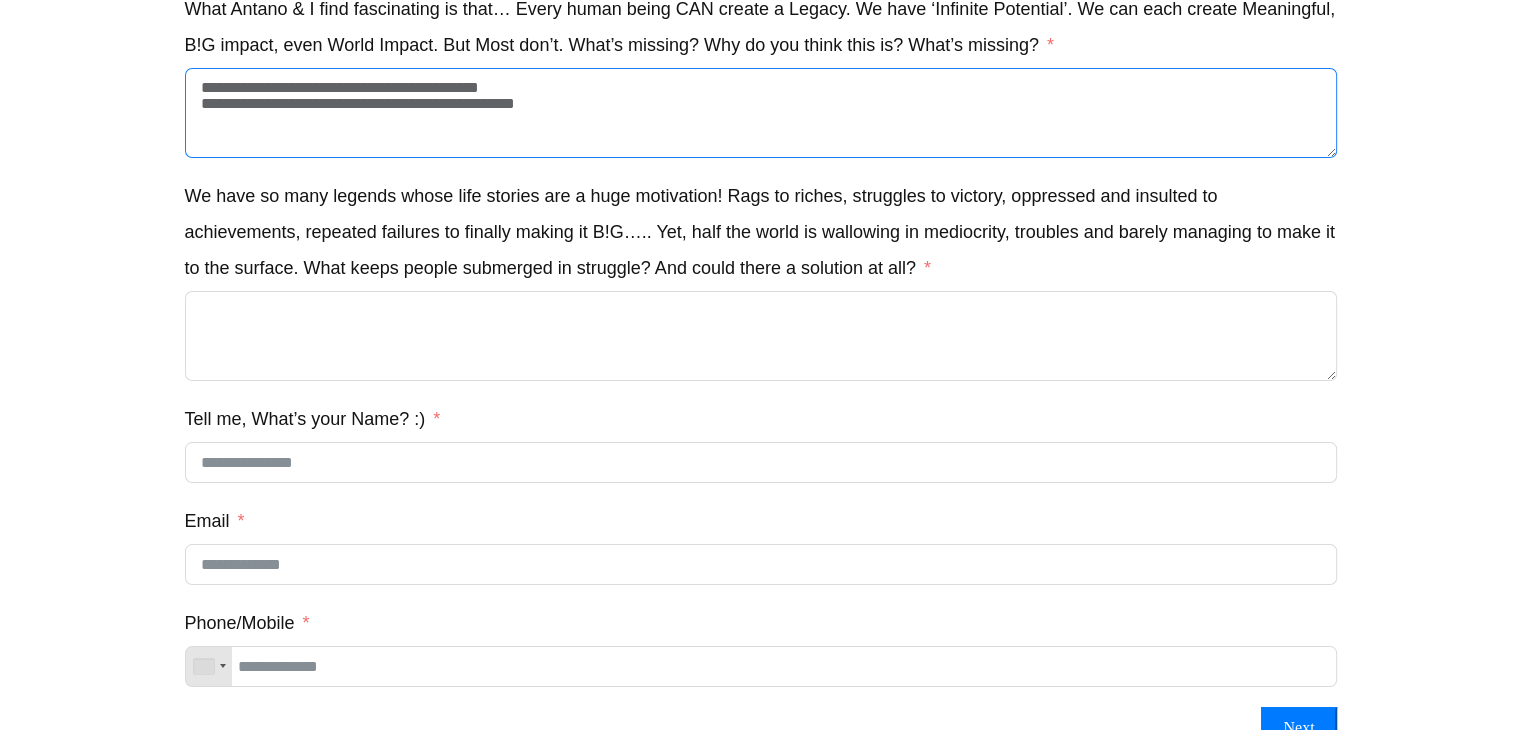 scroll, scrollTop: 266, scrollLeft: 0, axis: vertical 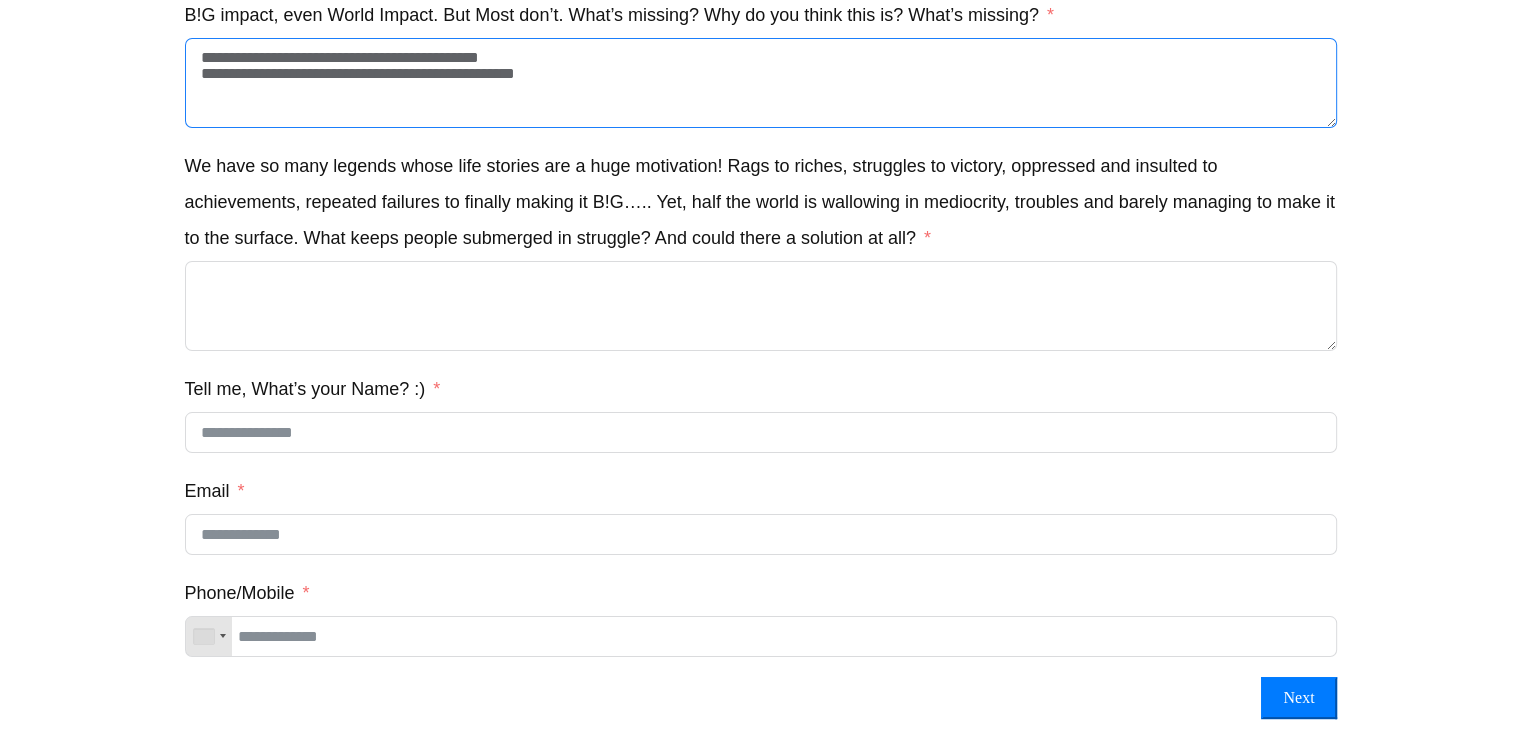 type on "**********" 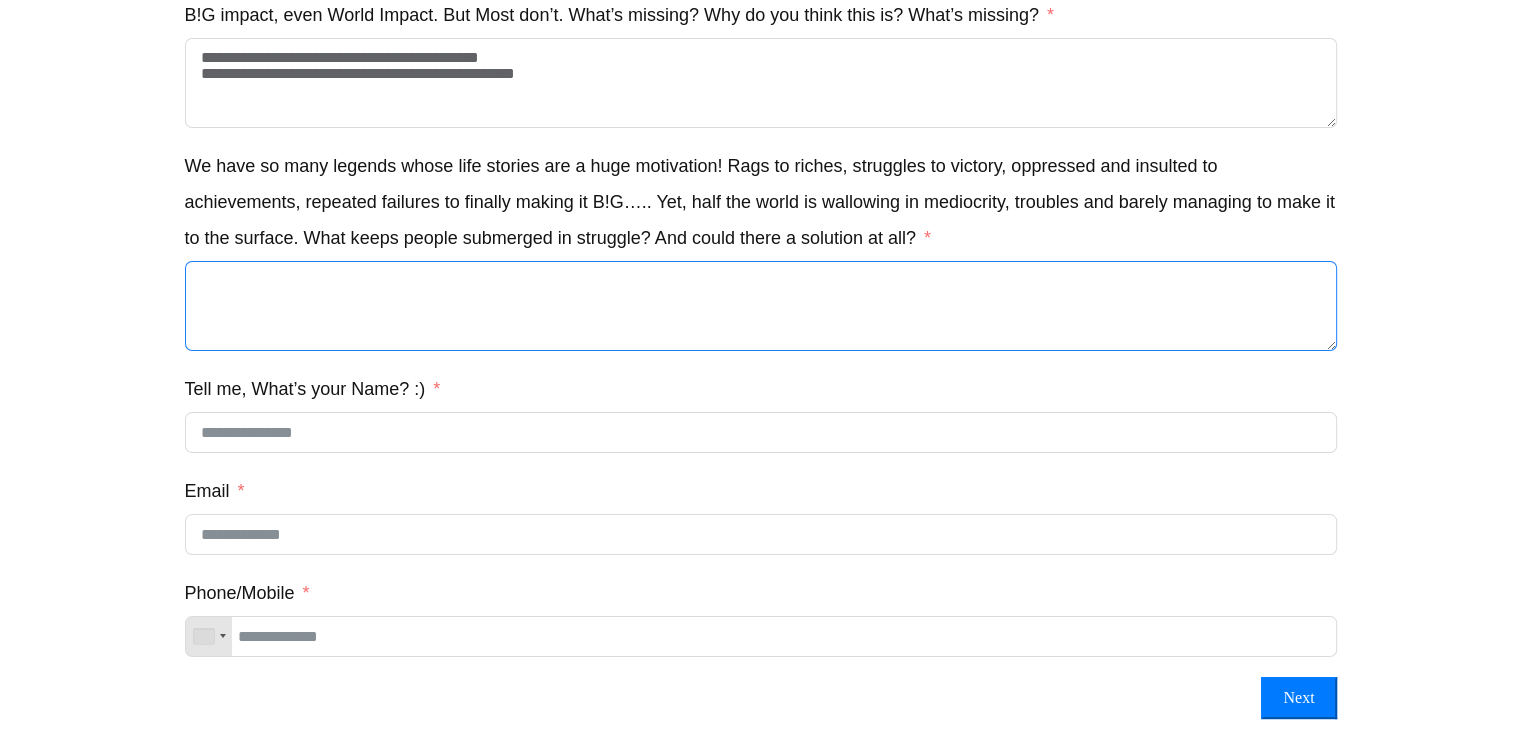 click on "We have so many legends whose life stories are a huge motivation! Rags to riches, struggles to victory, oppressed and insulted to achievements, repeated failures to finally making it B!G….. Yet, half the world is wallowing in mediocrity, troubles and barely managing to make it to the surface. What keeps people submerged in struggle? And could there a solution at all?" at bounding box center [761, 306] 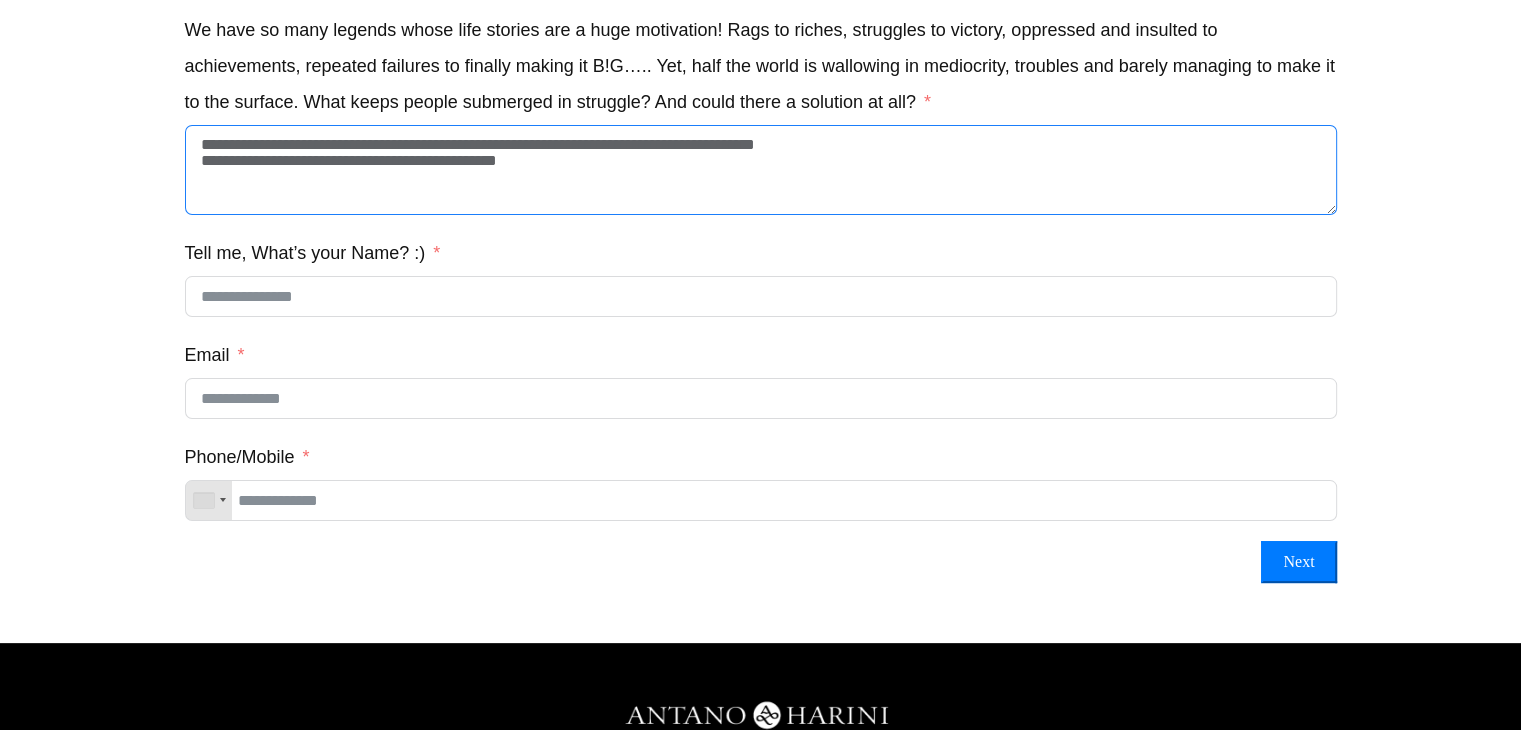 scroll, scrollTop: 440, scrollLeft: 0, axis: vertical 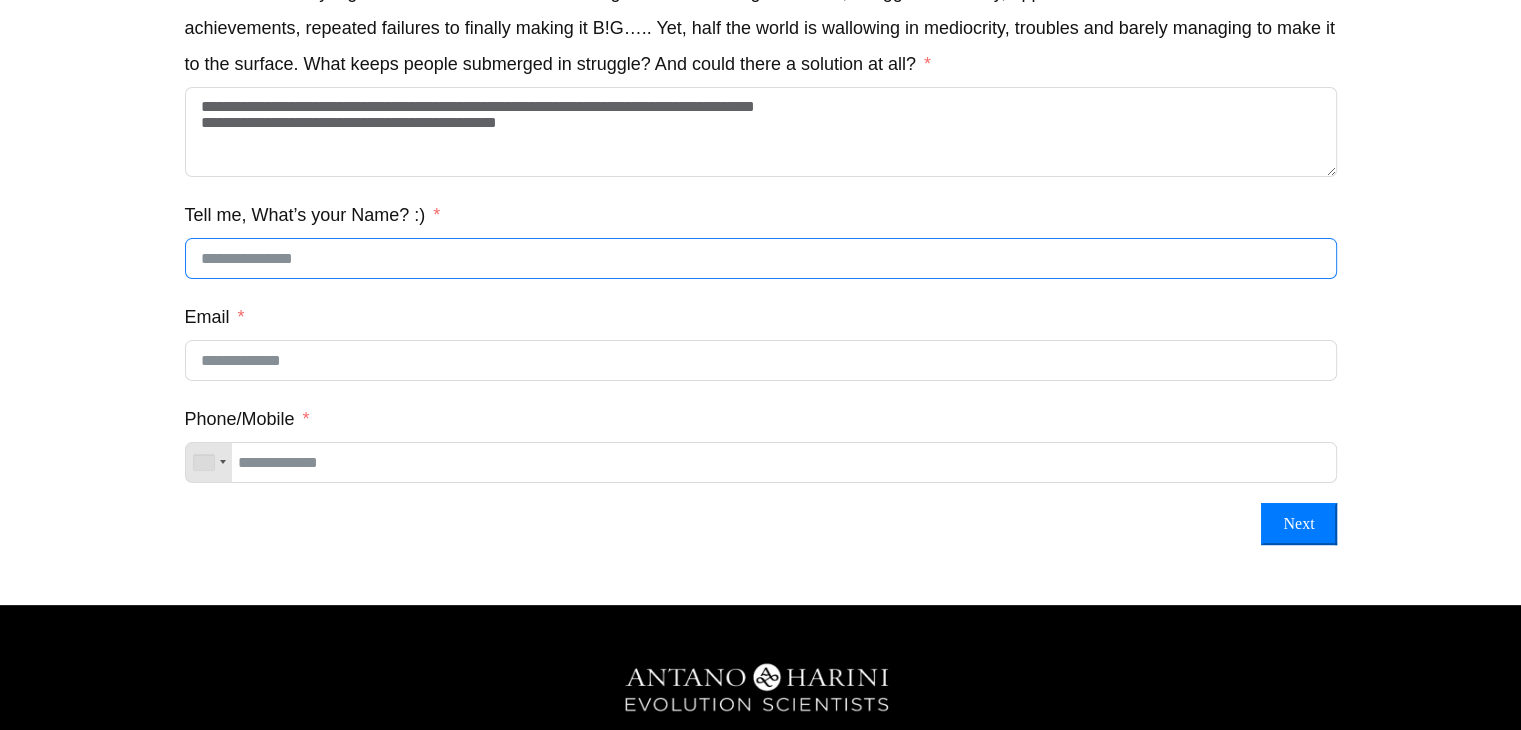 click on "Tell me, What’s your Name? :)" at bounding box center [761, 258] 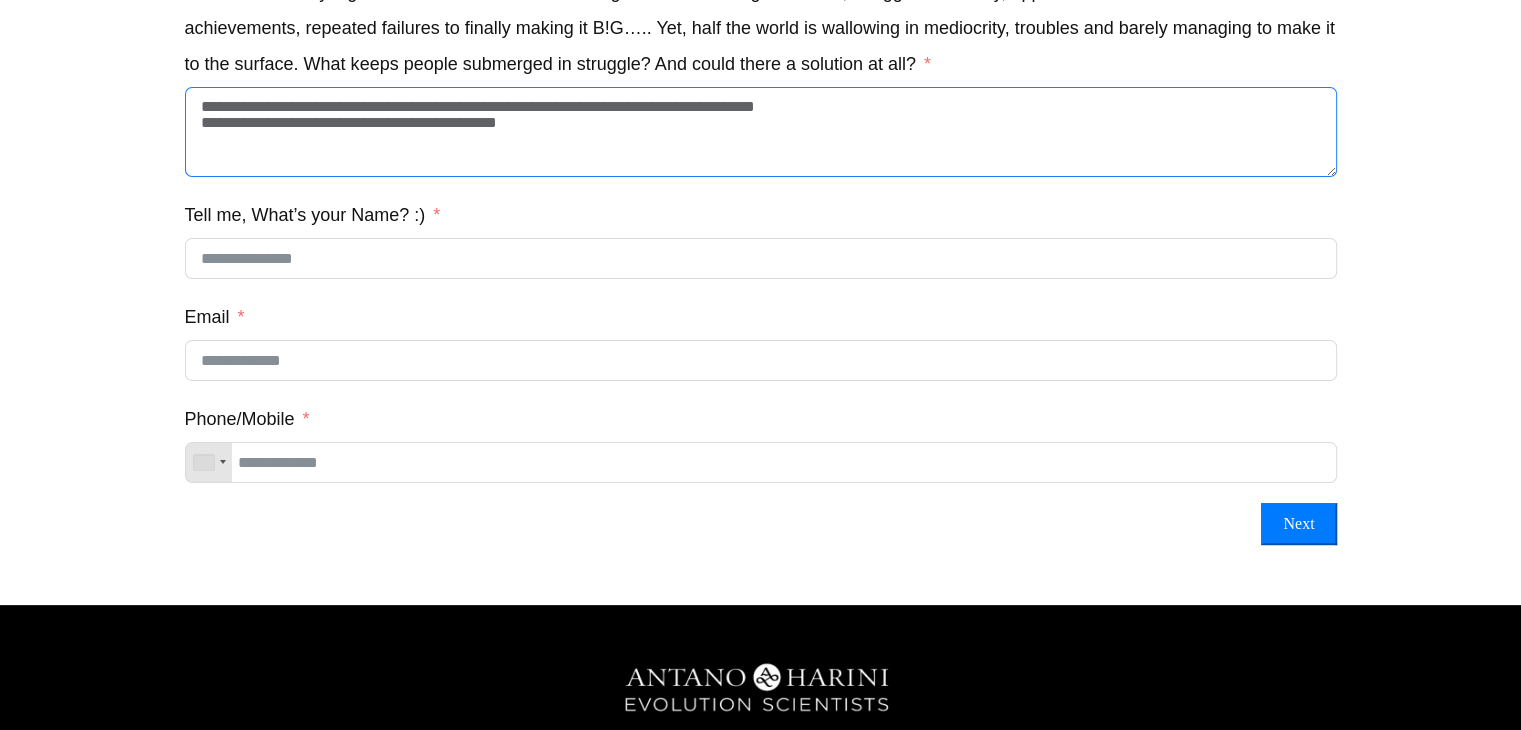 click on "**********" at bounding box center (761, 132) 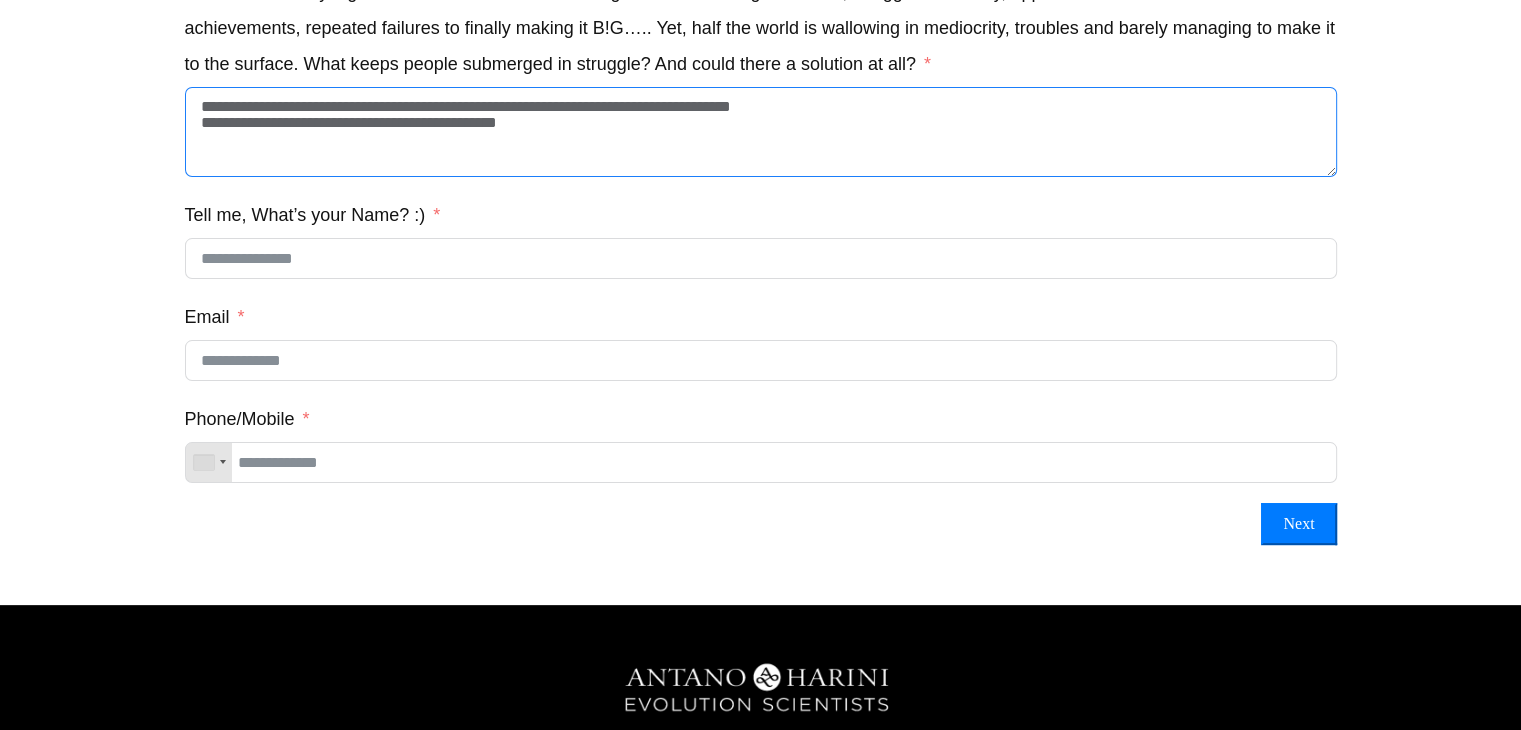 type on "**********" 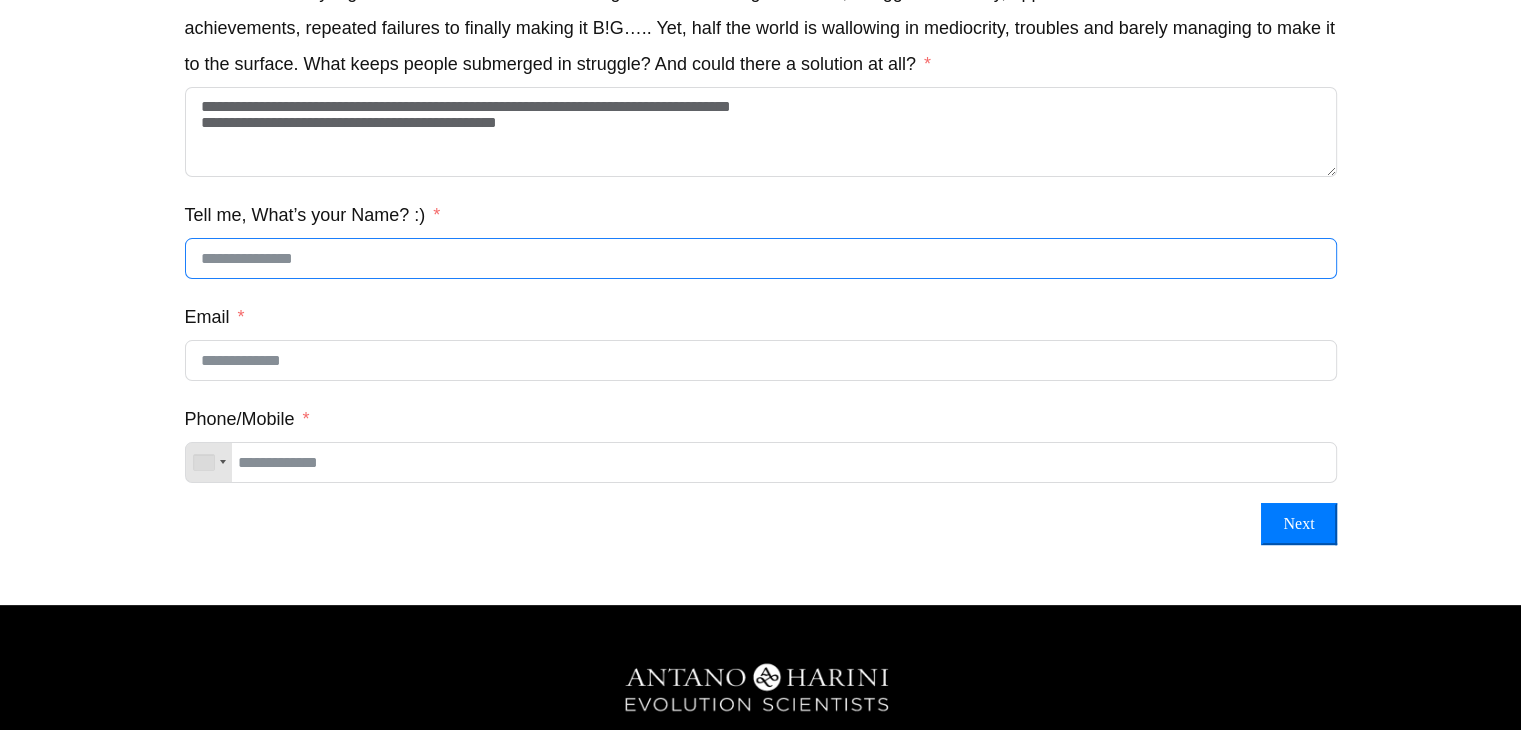 click on "Tell me, What’s your Name? :)" at bounding box center [761, 258] 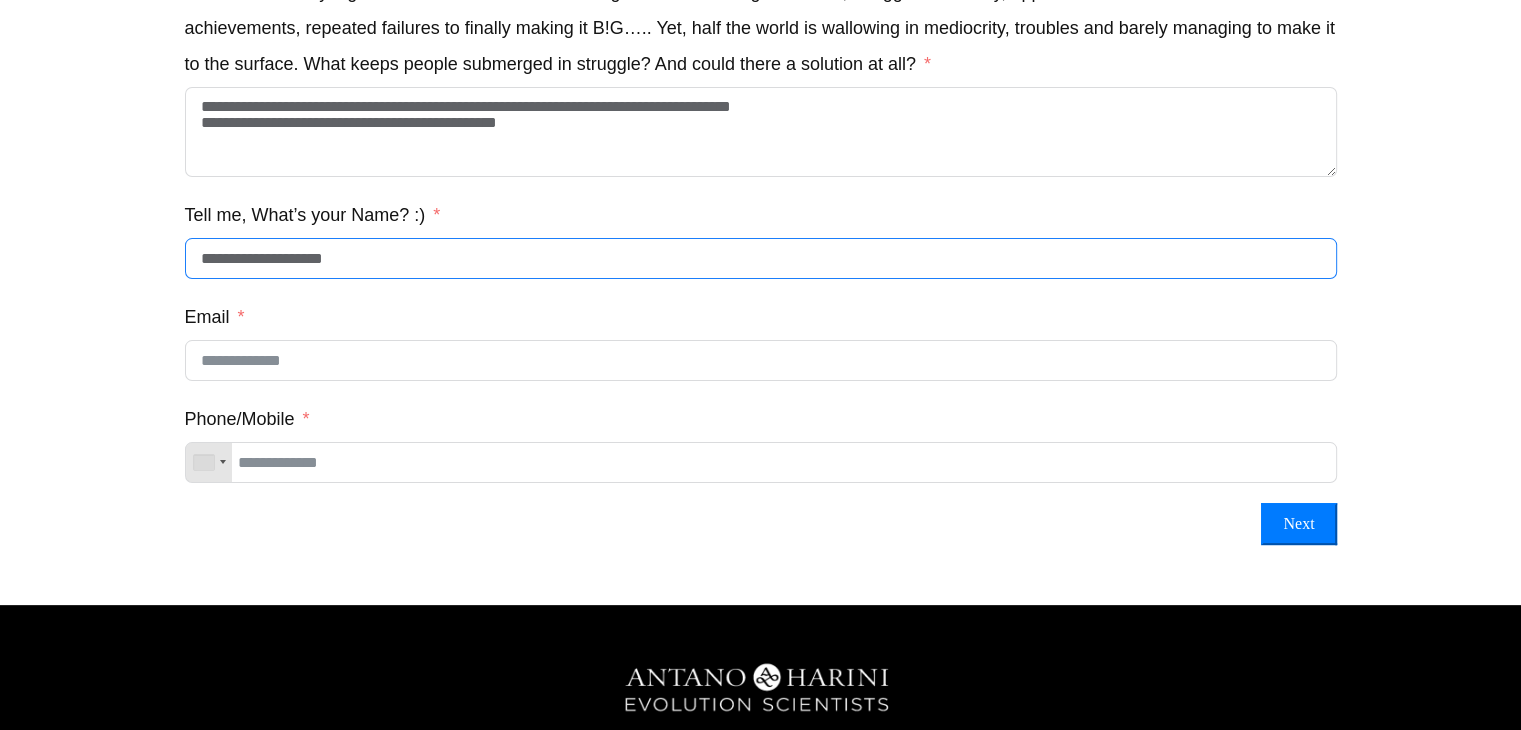 type on "**********" 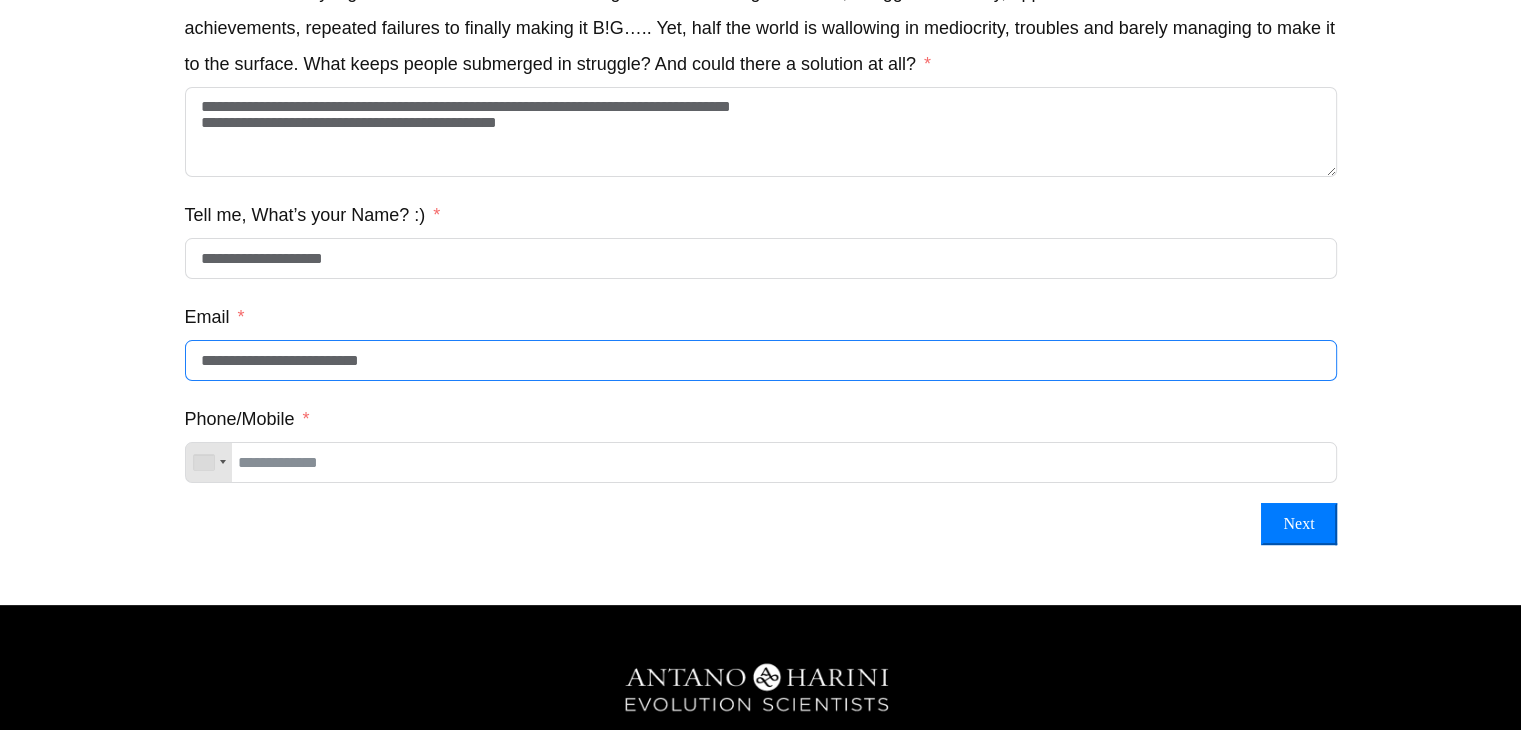 type on "**********" 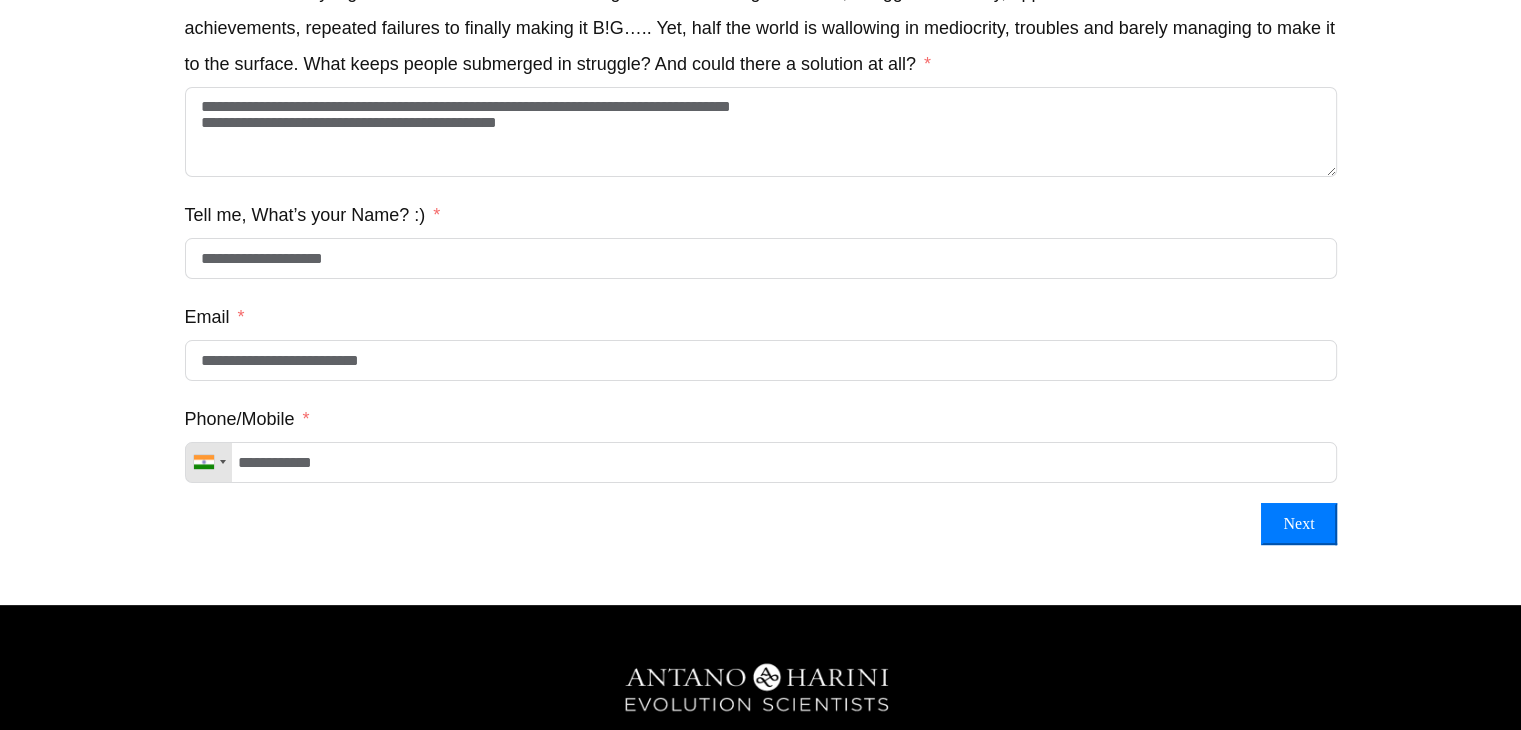 click on "Next" at bounding box center (1298, 524) 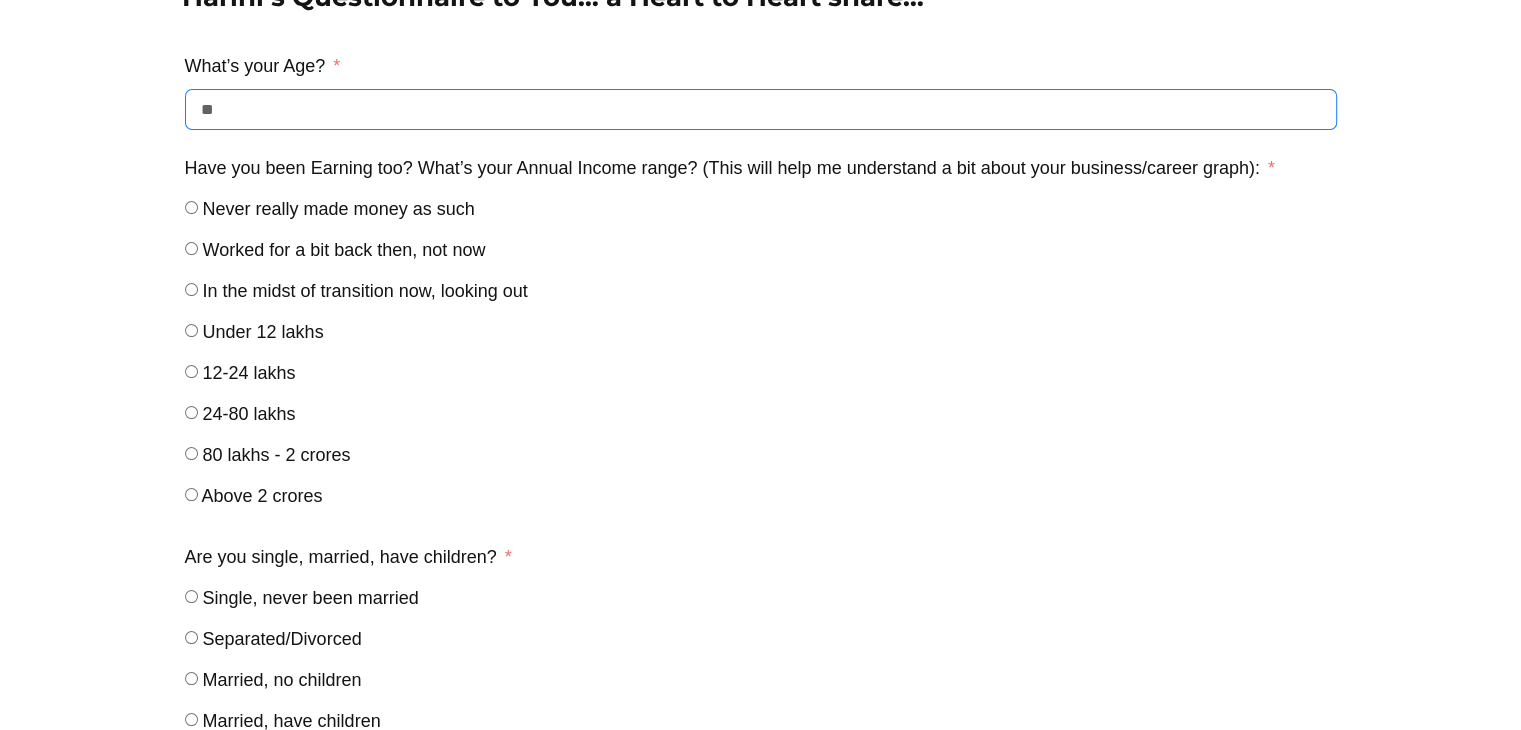 scroll, scrollTop: 228, scrollLeft: 0, axis: vertical 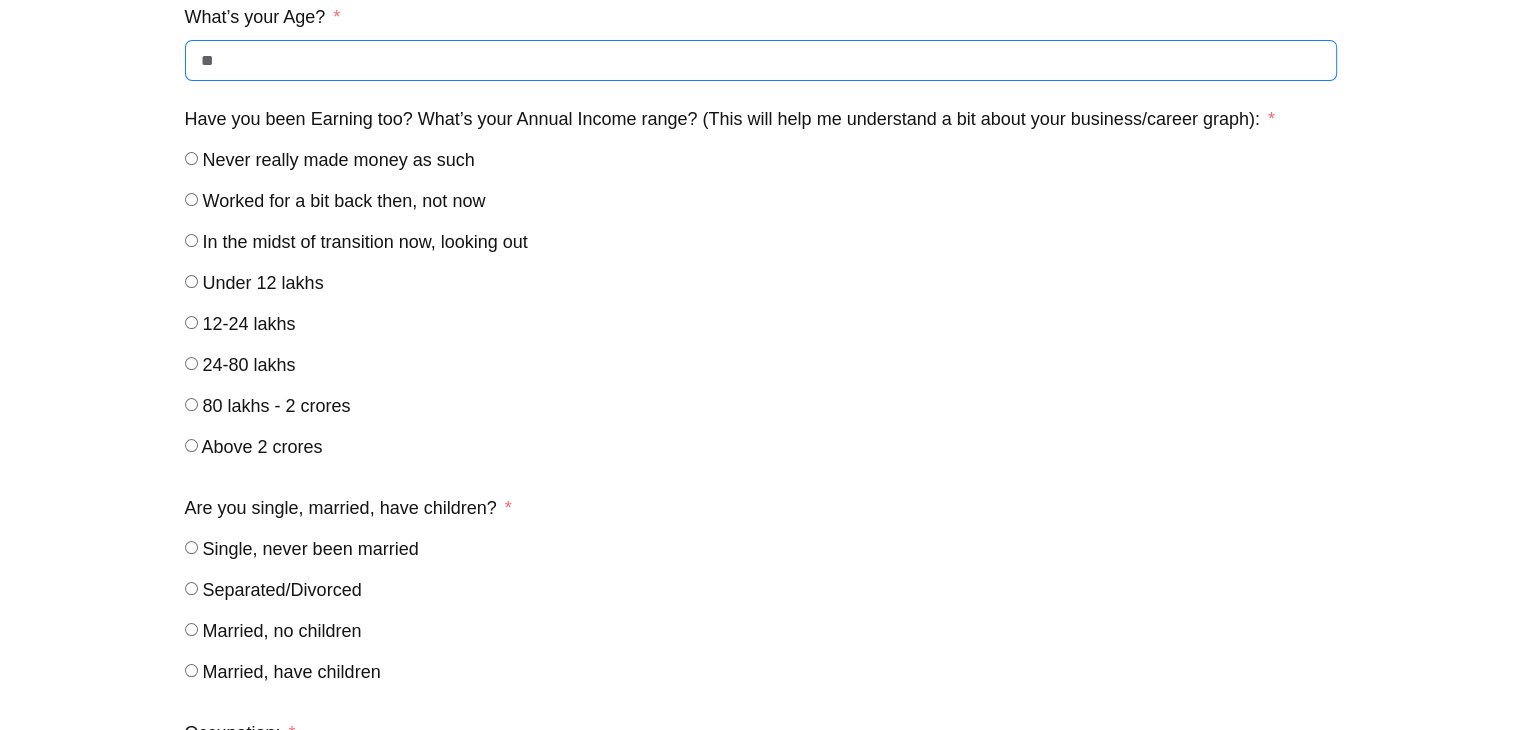type on "**" 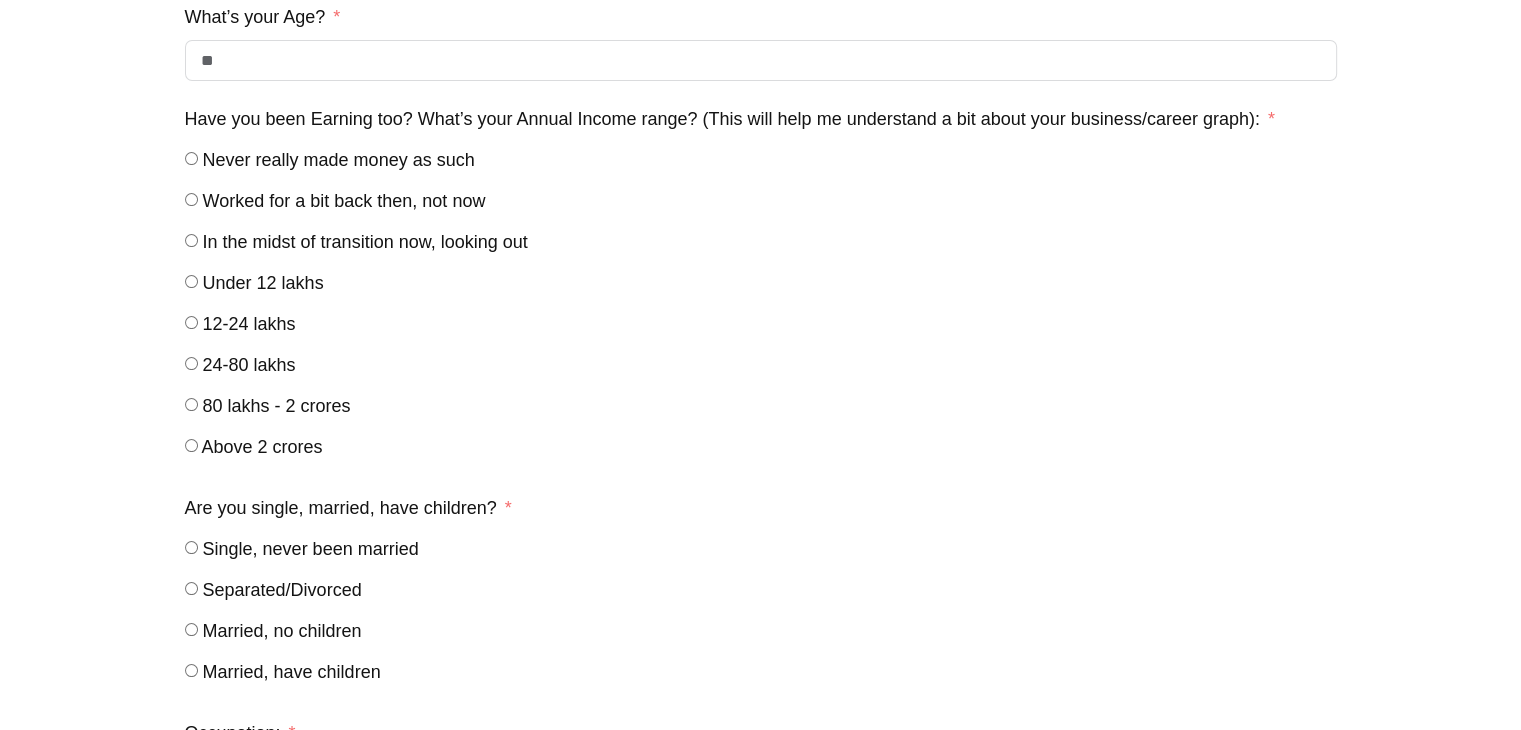 click on "12-24 lakhs" at bounding box center (249, 324) 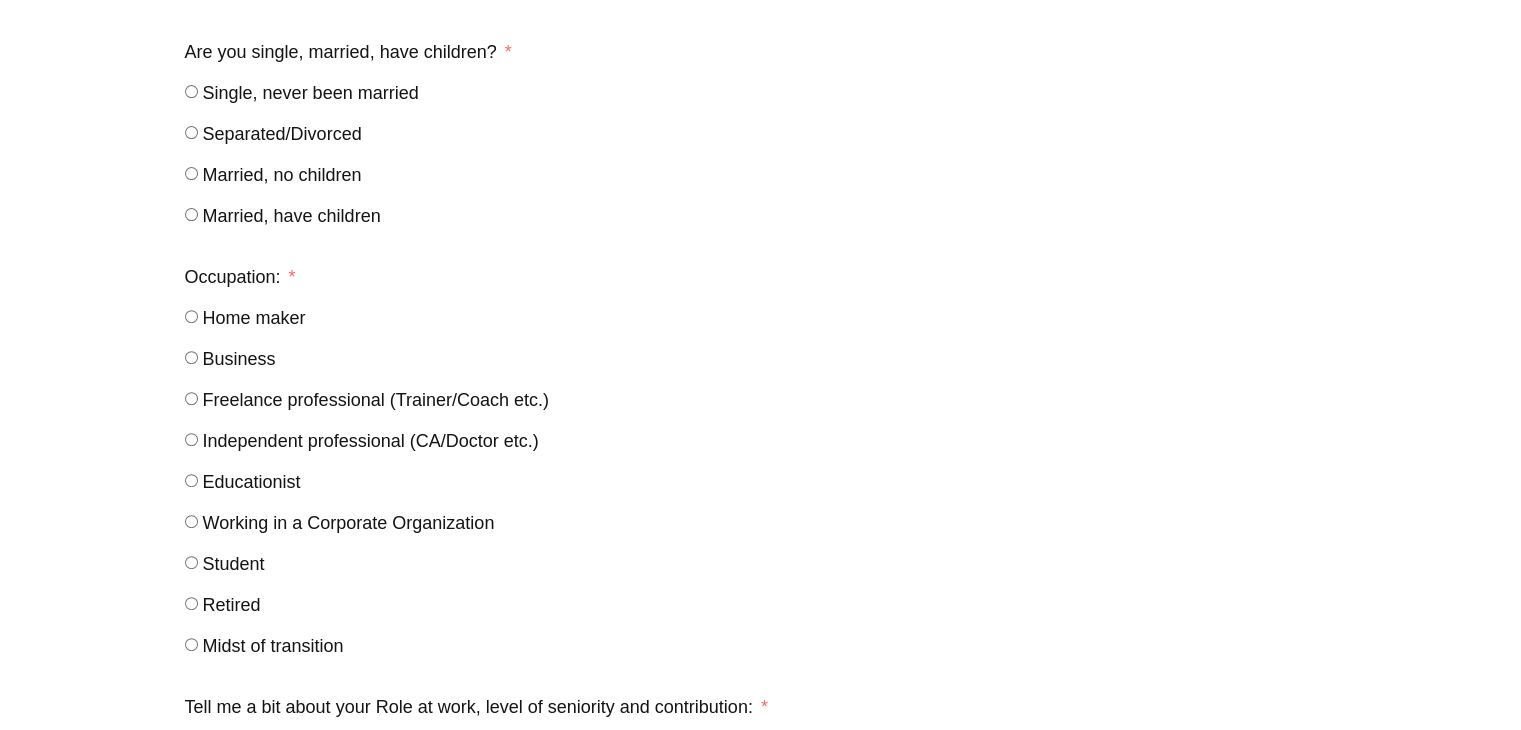 scroll, scrollTop: 686, scrollLeft: 0, axis: vertical 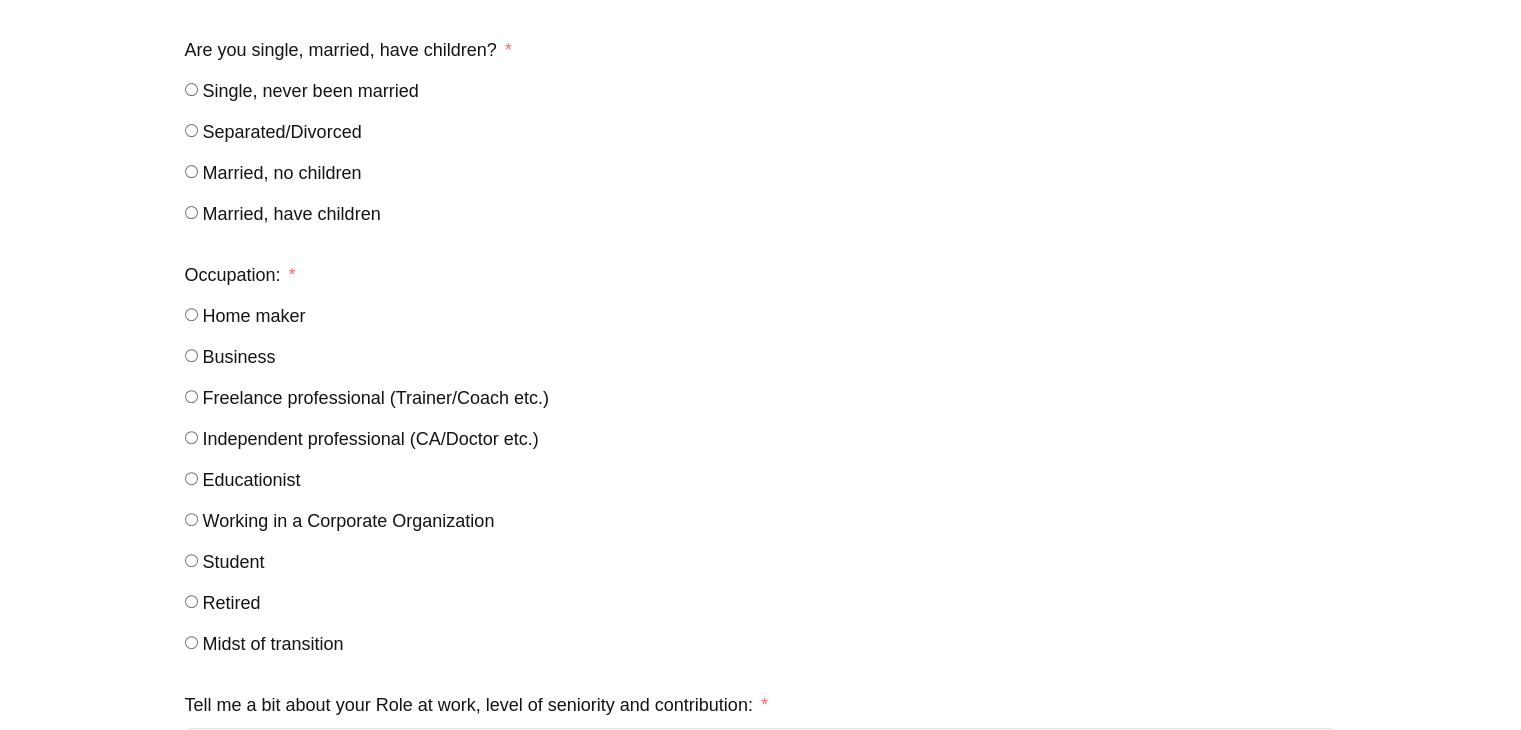 click on "Married, have children" at bounding box center [292, 214] 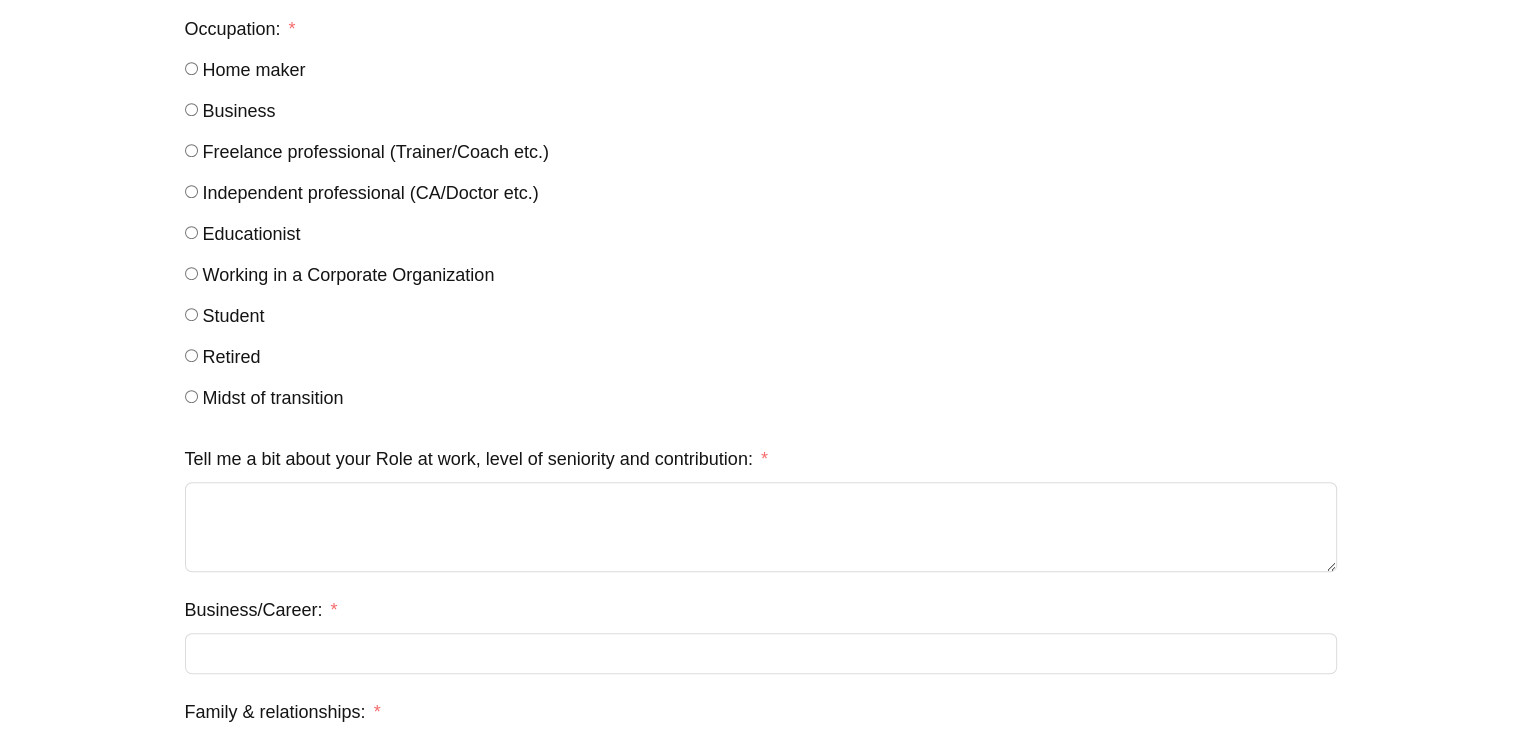 scroll, scrollTop: 935, scrollLeft: 0, axis: vertical 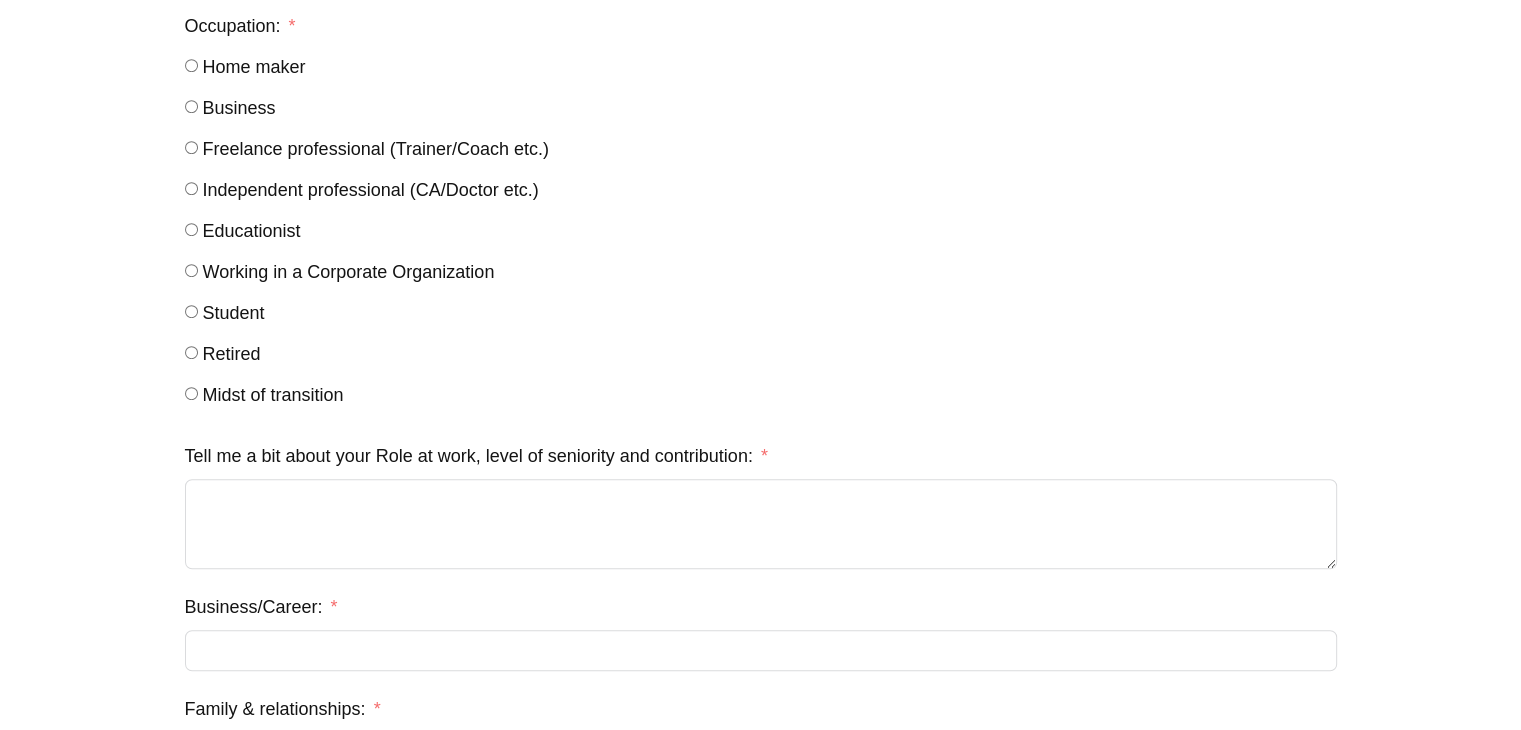 click on "Independent professional (CA/Doctor etc.)" at bounding box center [371, 190] 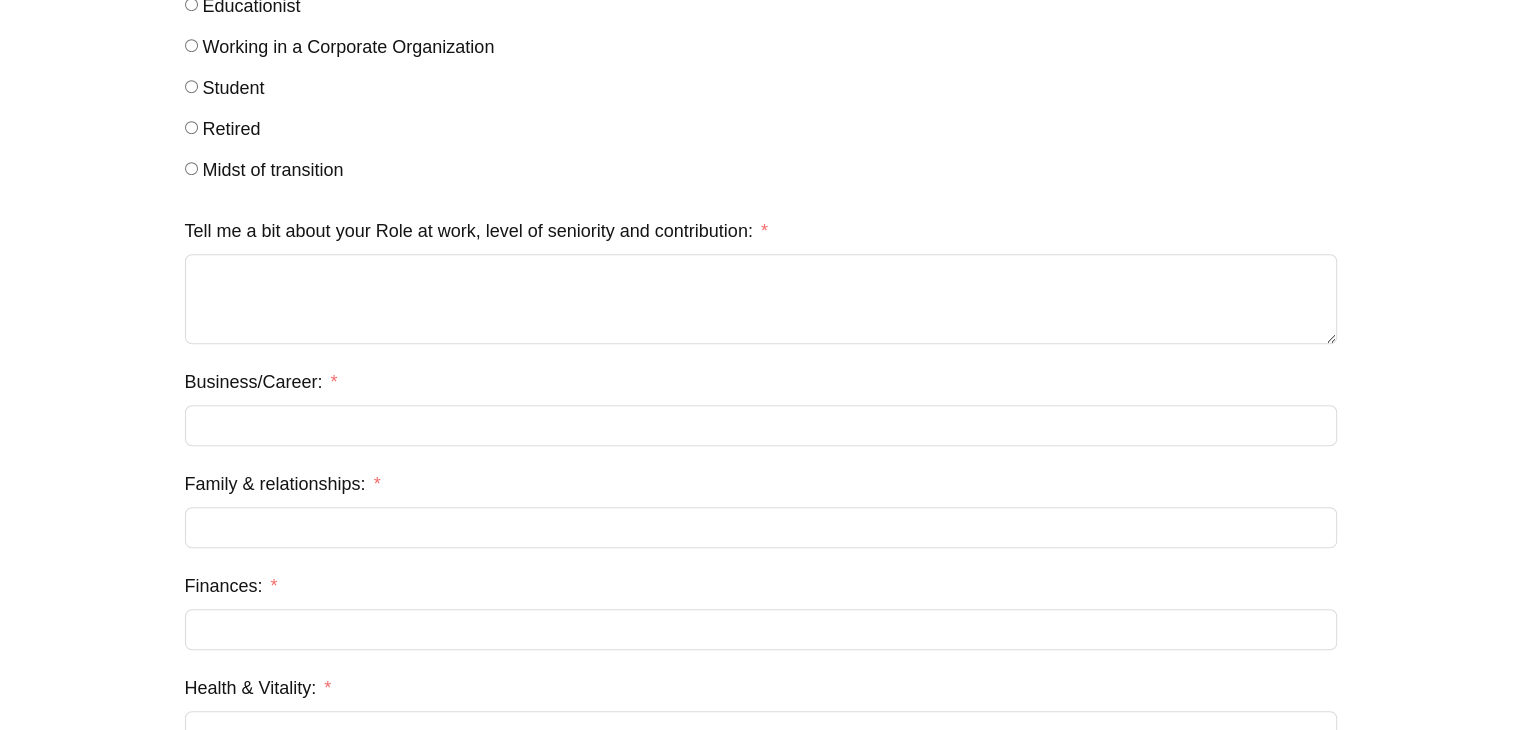 scroll, scrollTop: 1164, scrollLeft: 0, axis: vertical 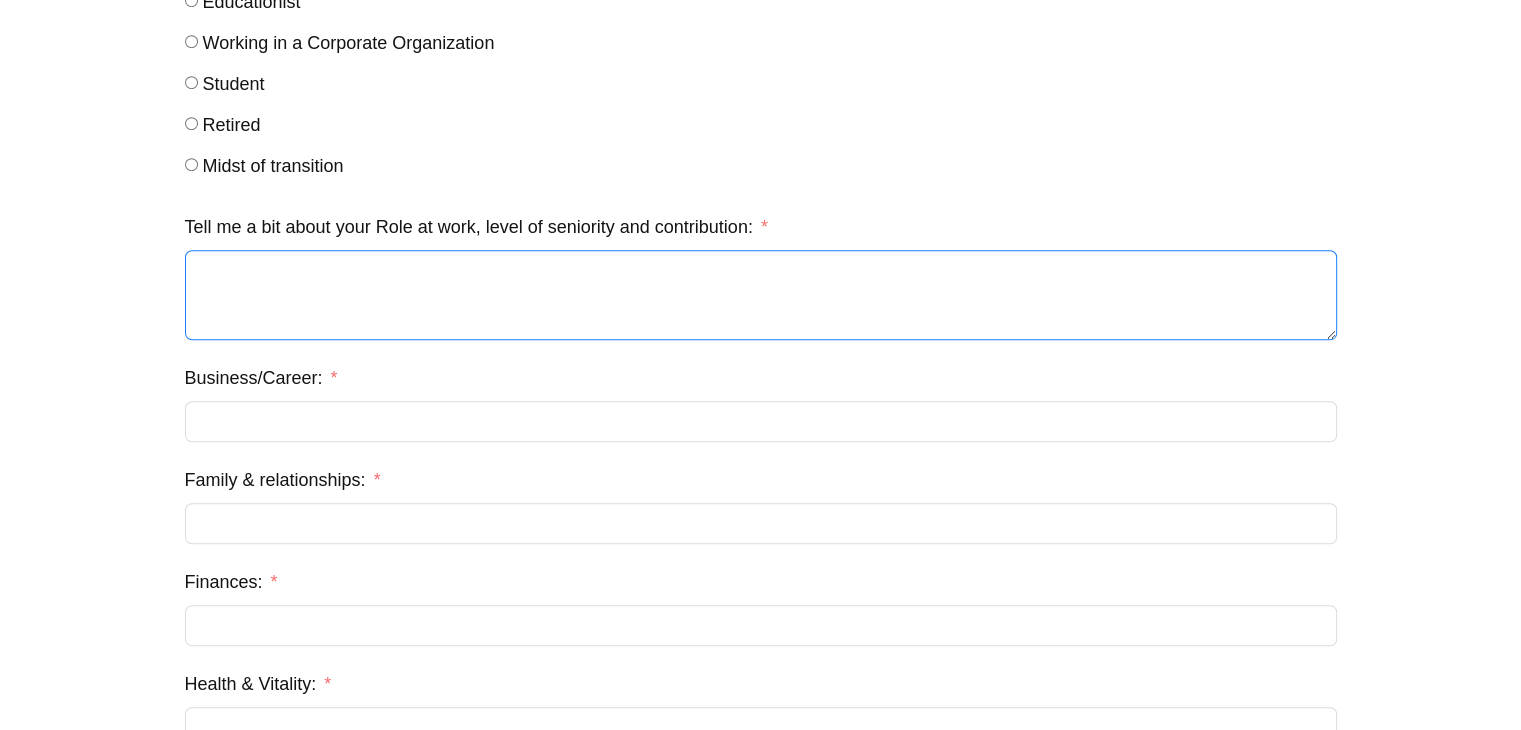 click on "Tell me a bit about your Role at work, level of seniority and contribution:" at bounding box center [761, 295] 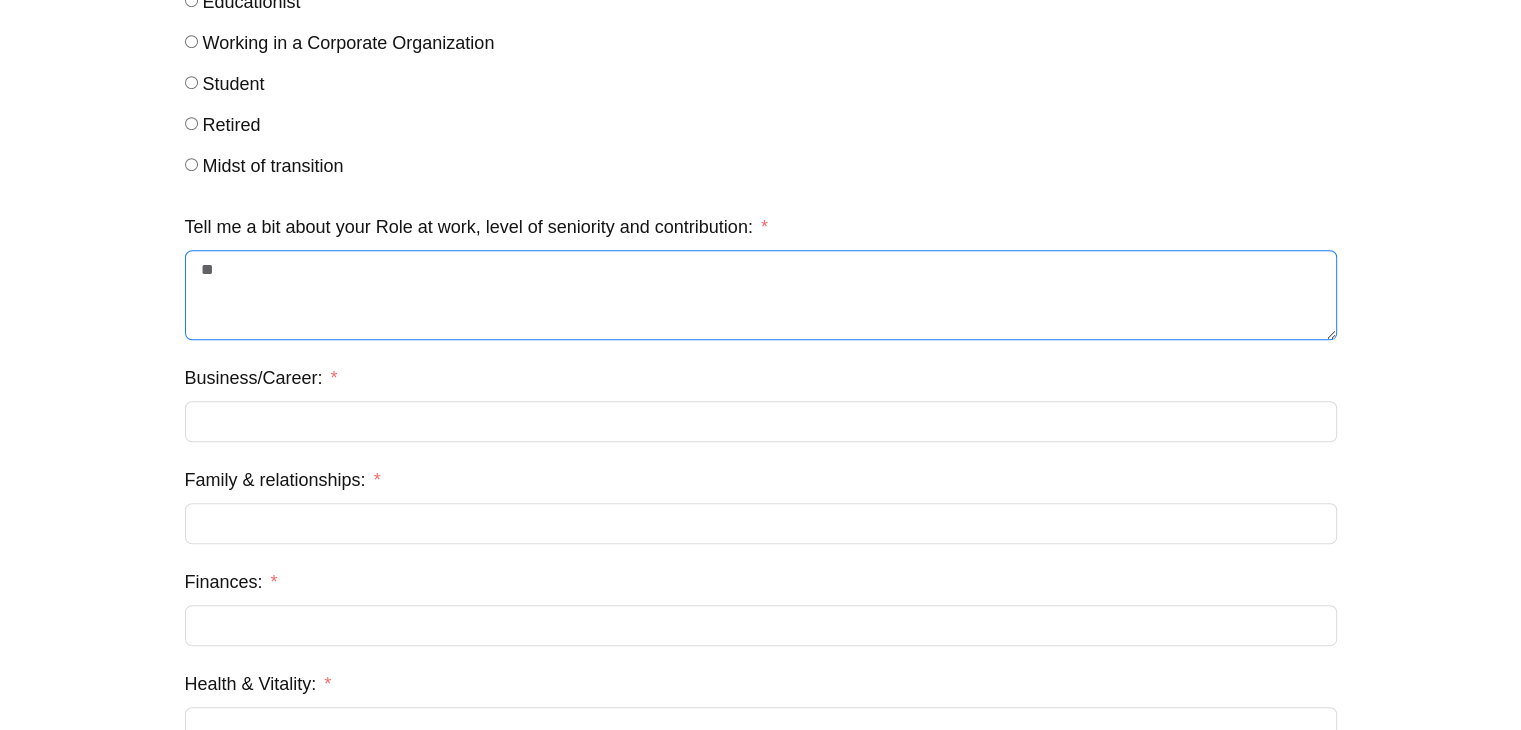 type on "*" 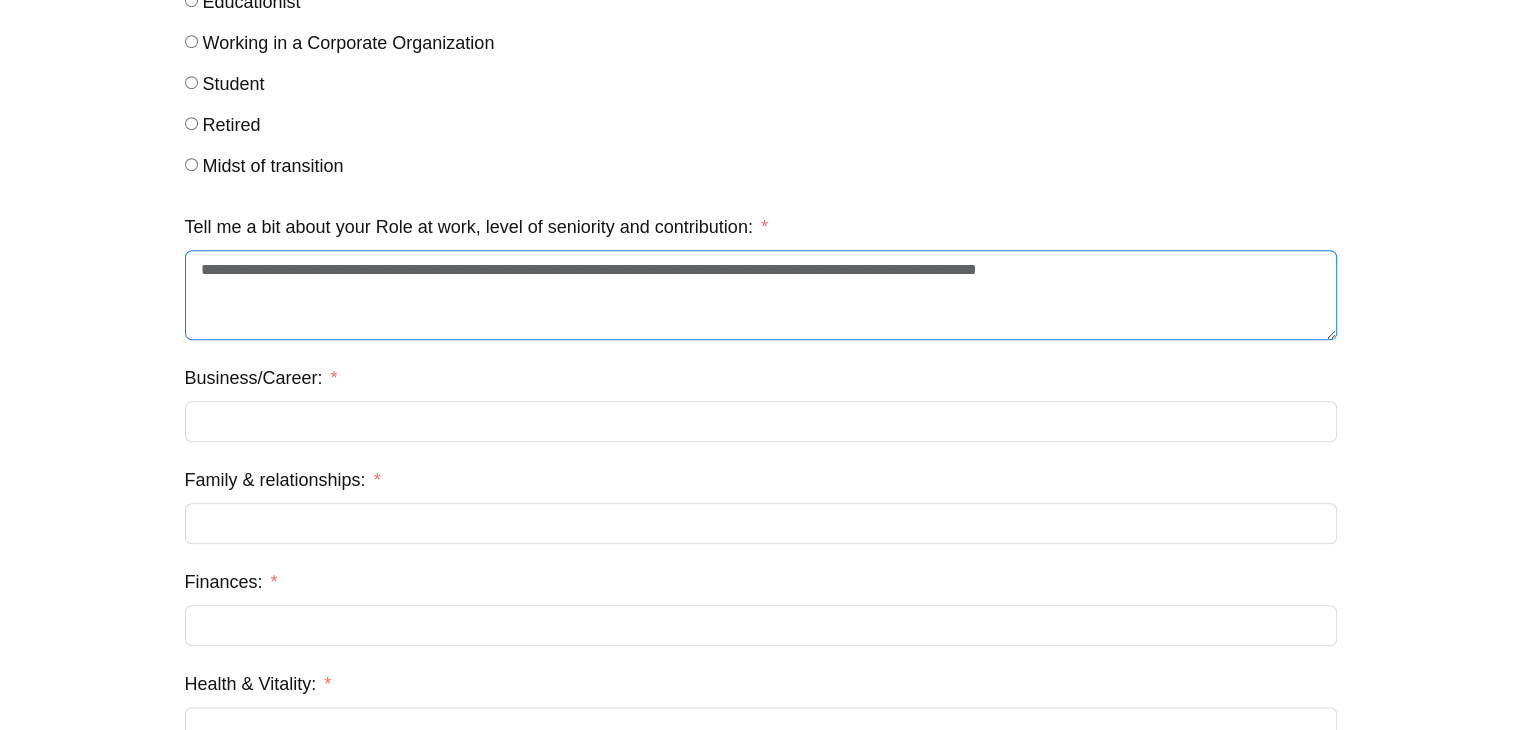 type on "**********" 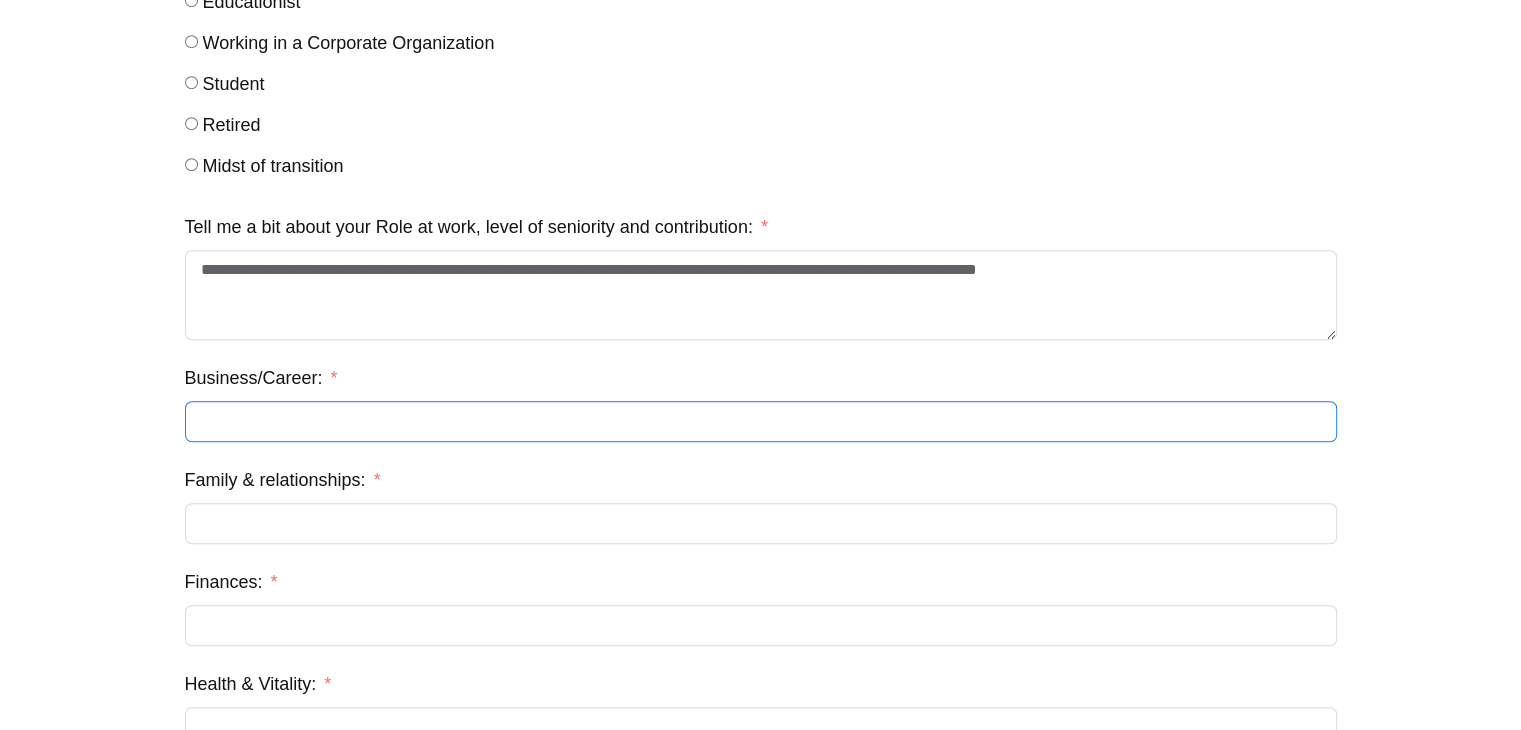 click on "Business/Career:" at bounding box center (761, 421) 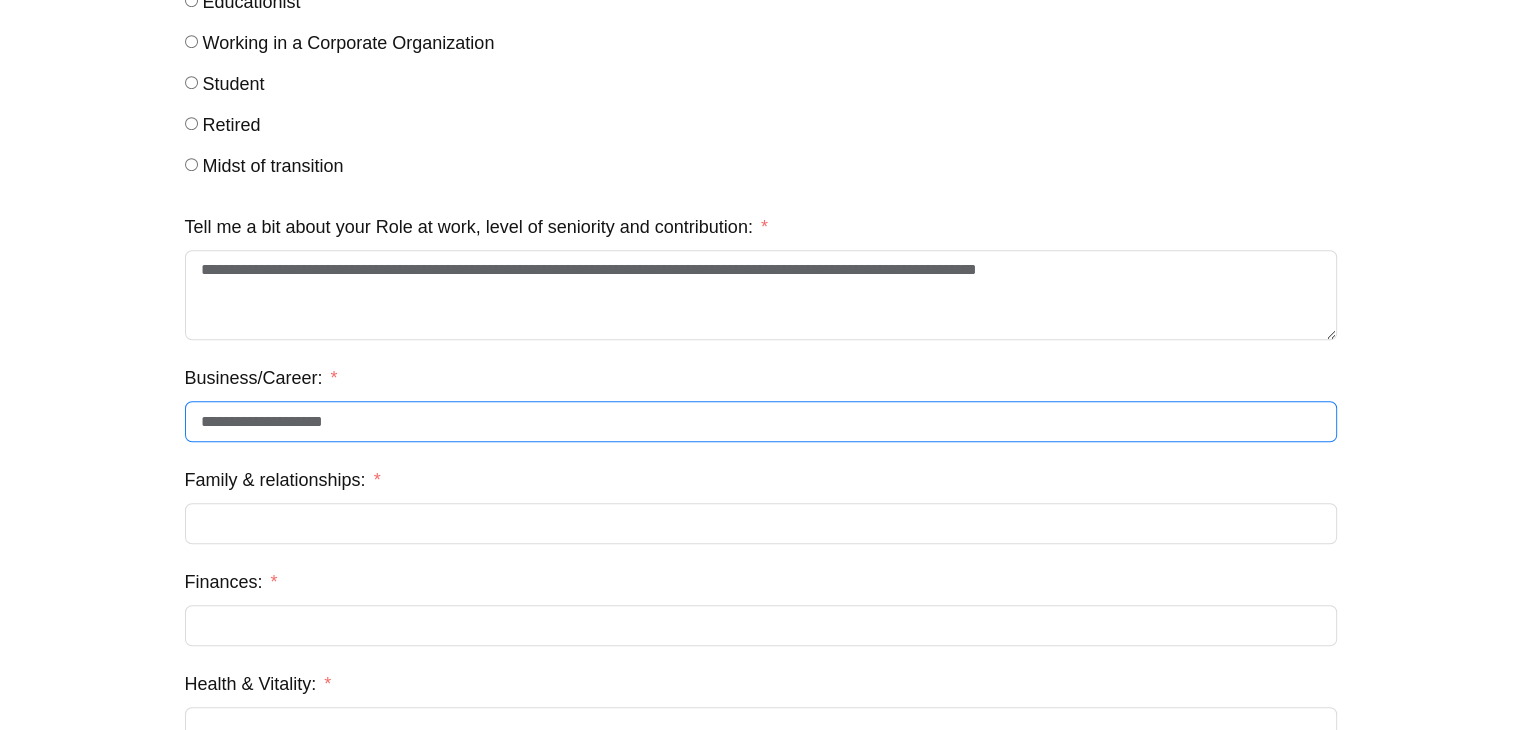 click on "**********" at bounding box center (761, 421) 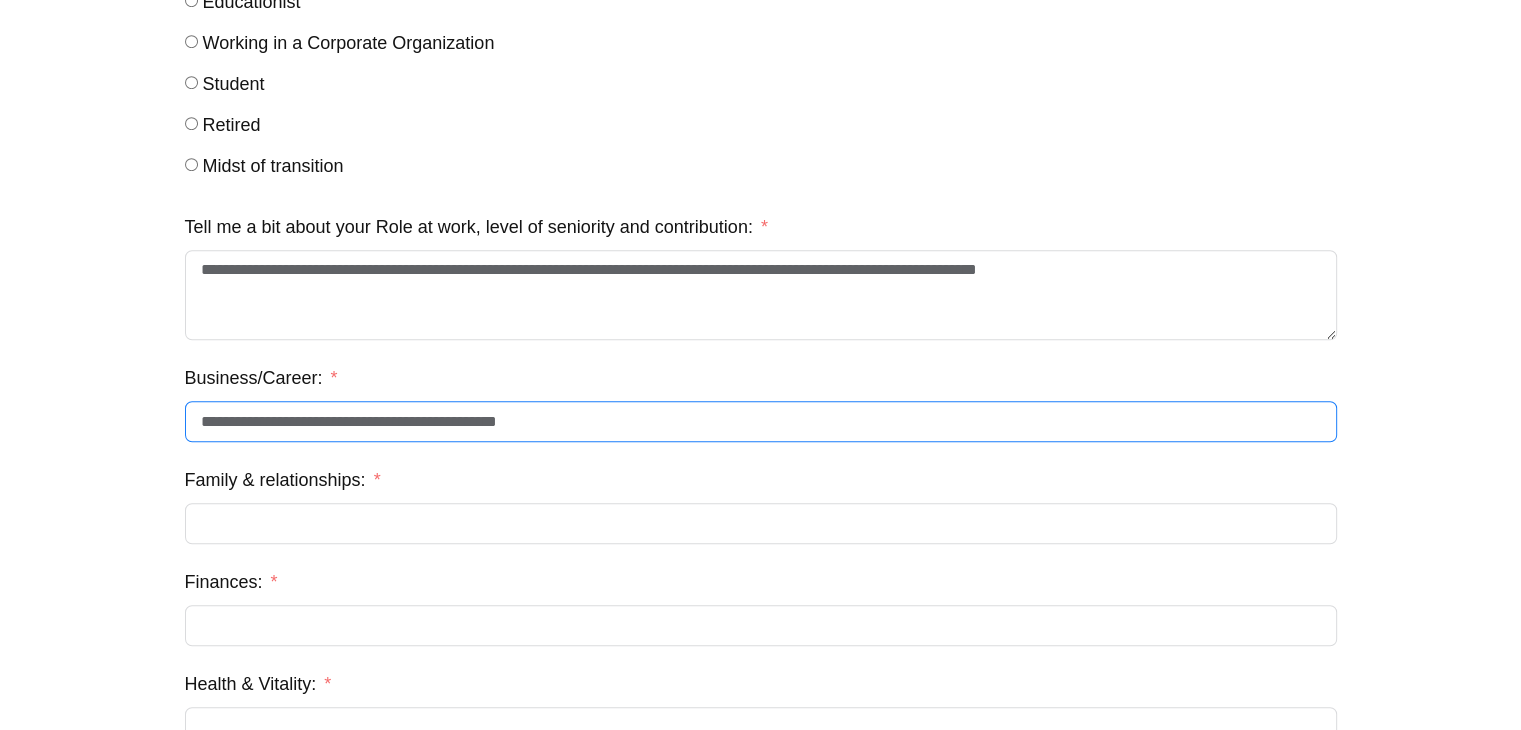 type on "**********" 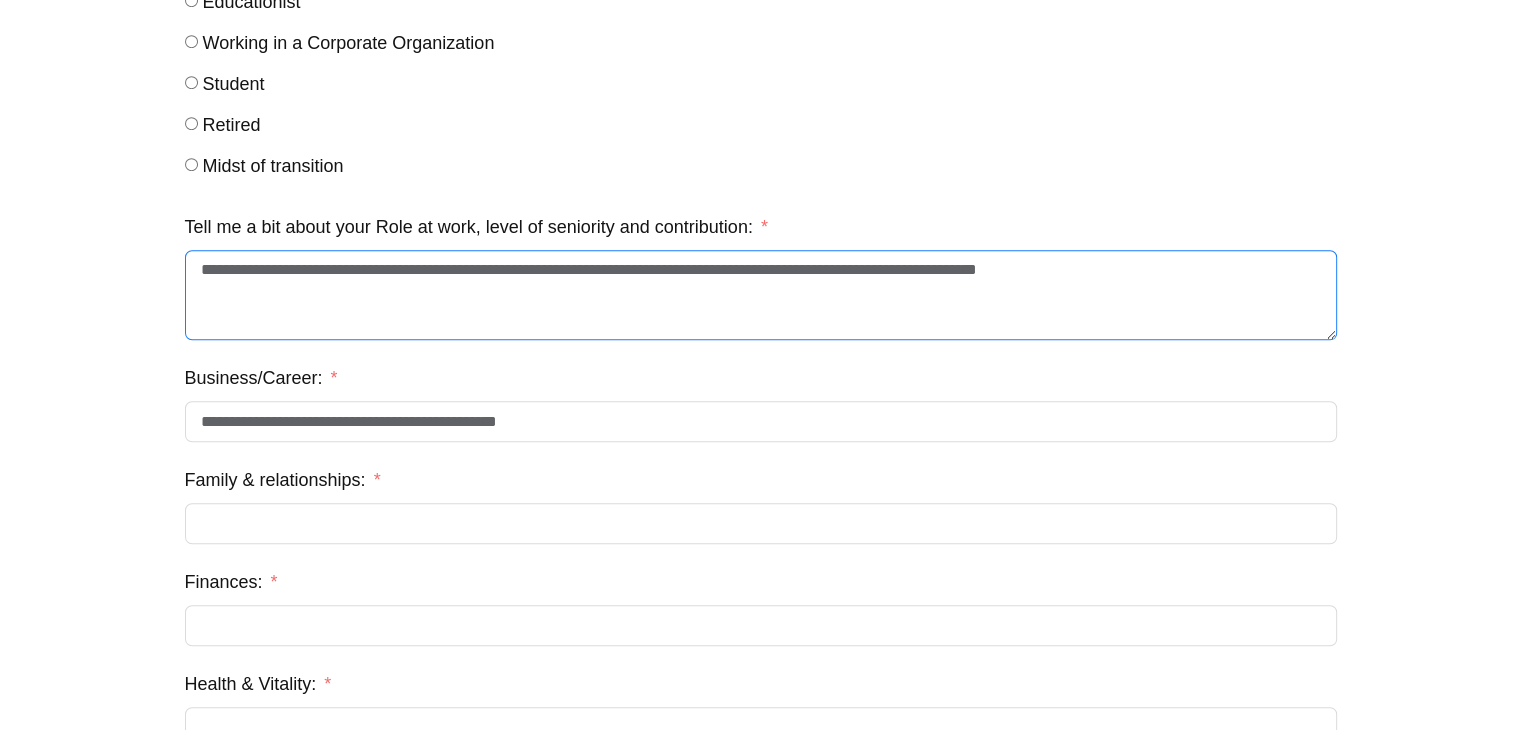 click on "**********" at bounding box center [761, 295] 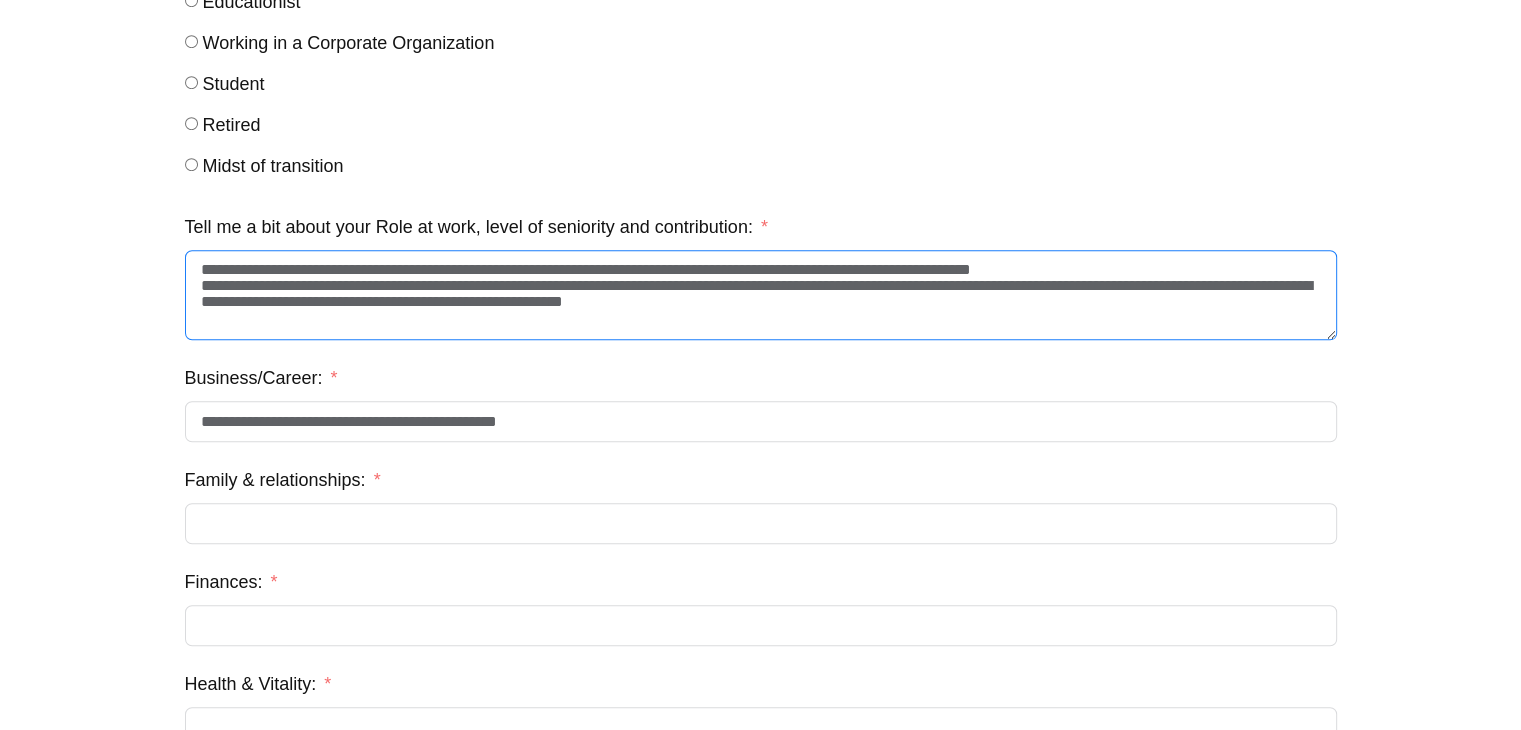 type on "**********" 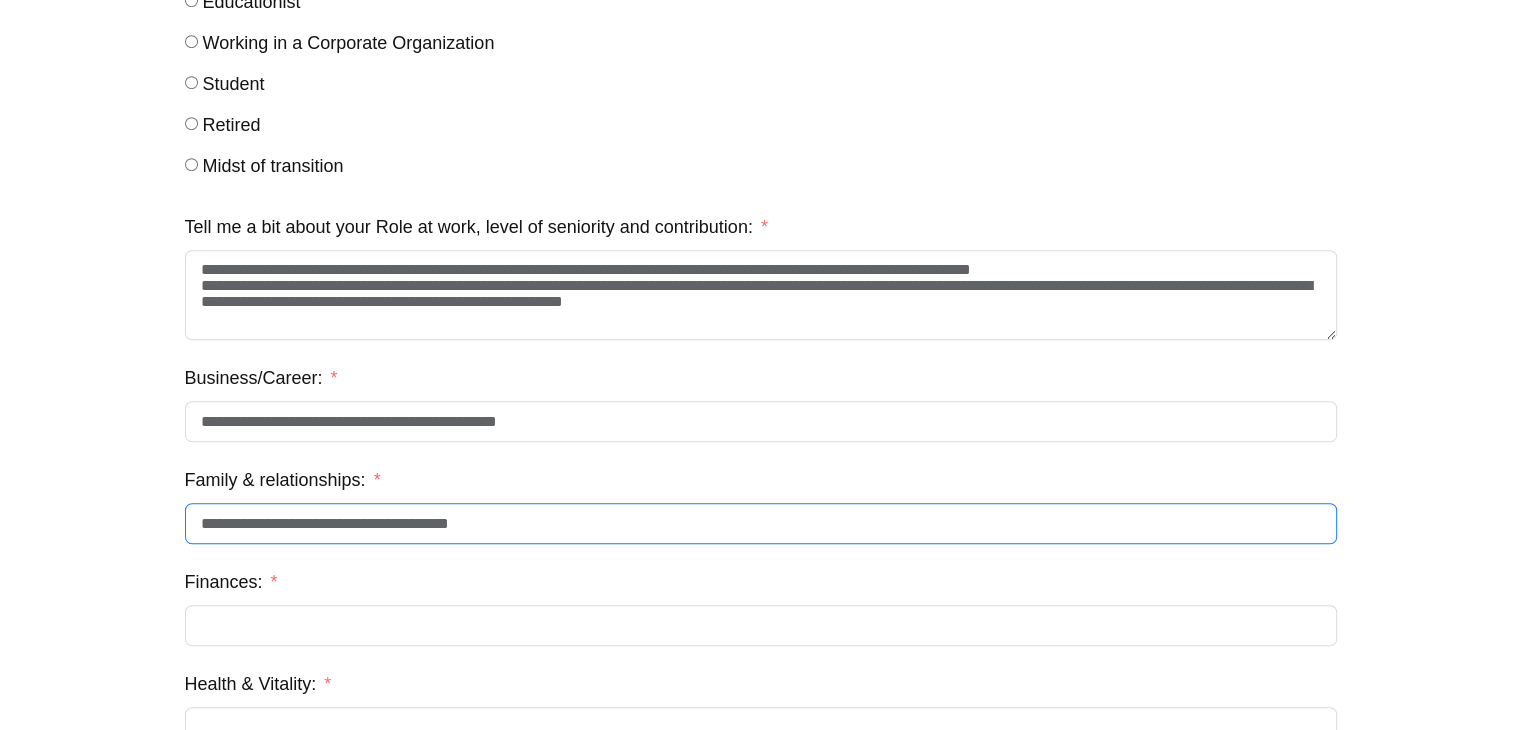type on "**********" 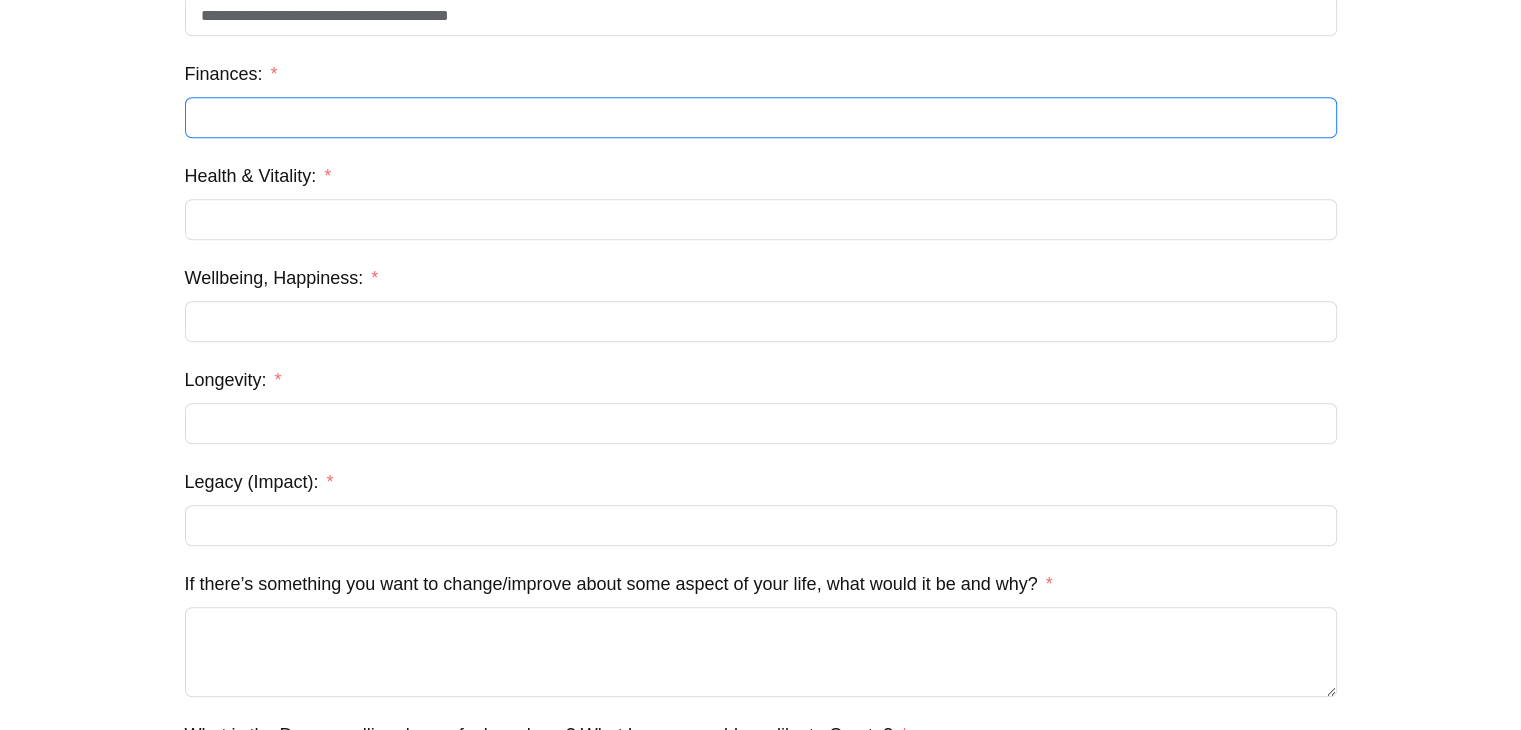 scroll, scrollTop: 1673, scrollLeft: 0, axis: vertical 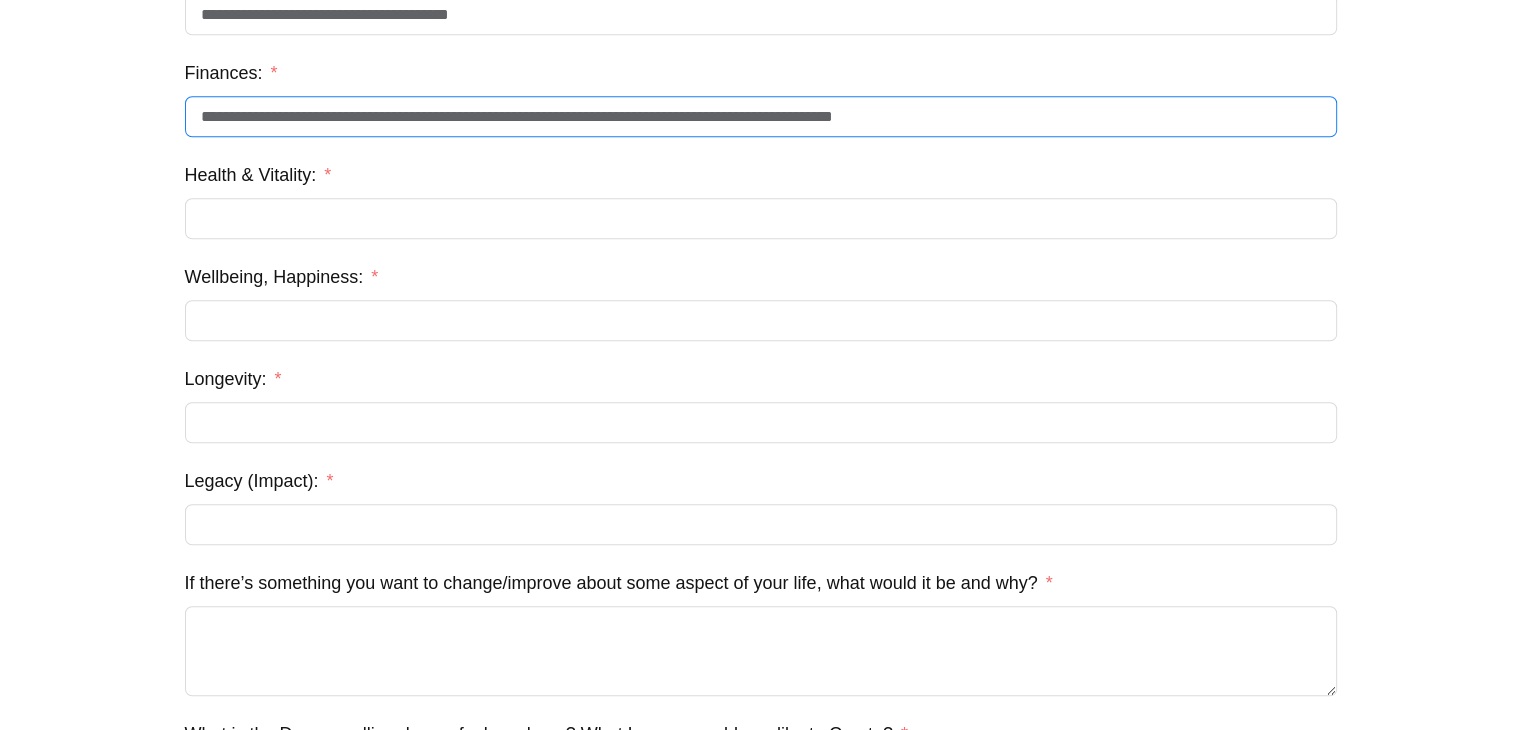 type on "**********" 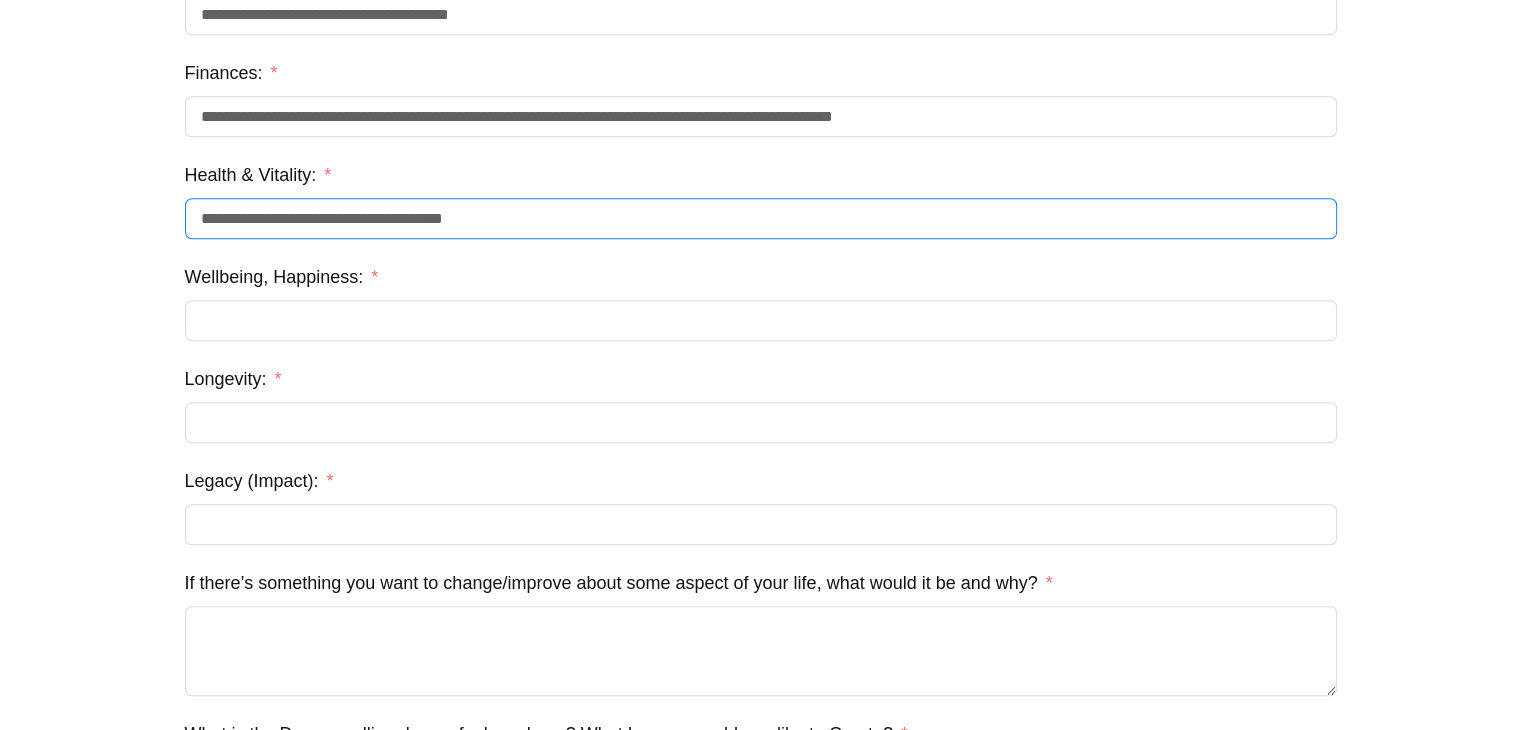 type on "**********" 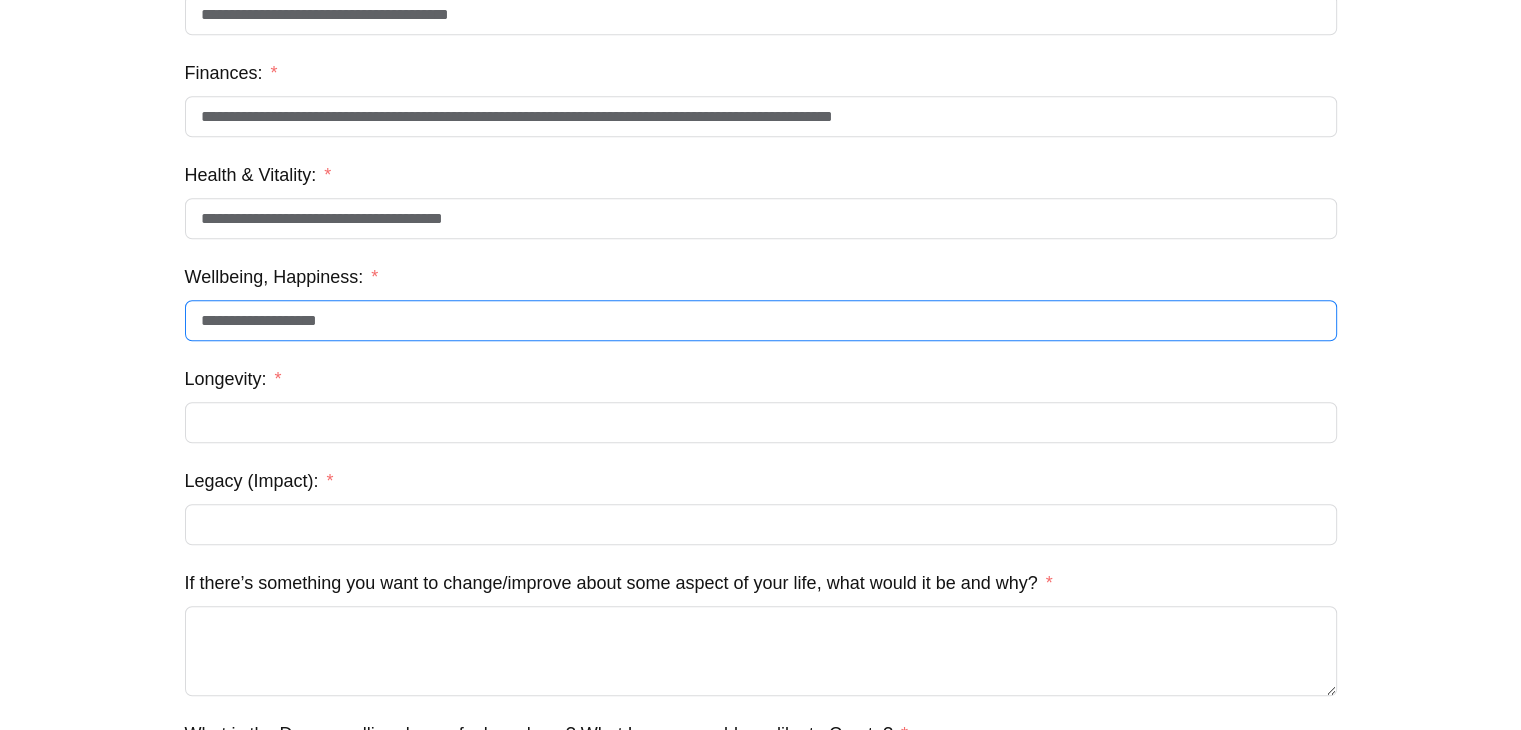 type on "**********" 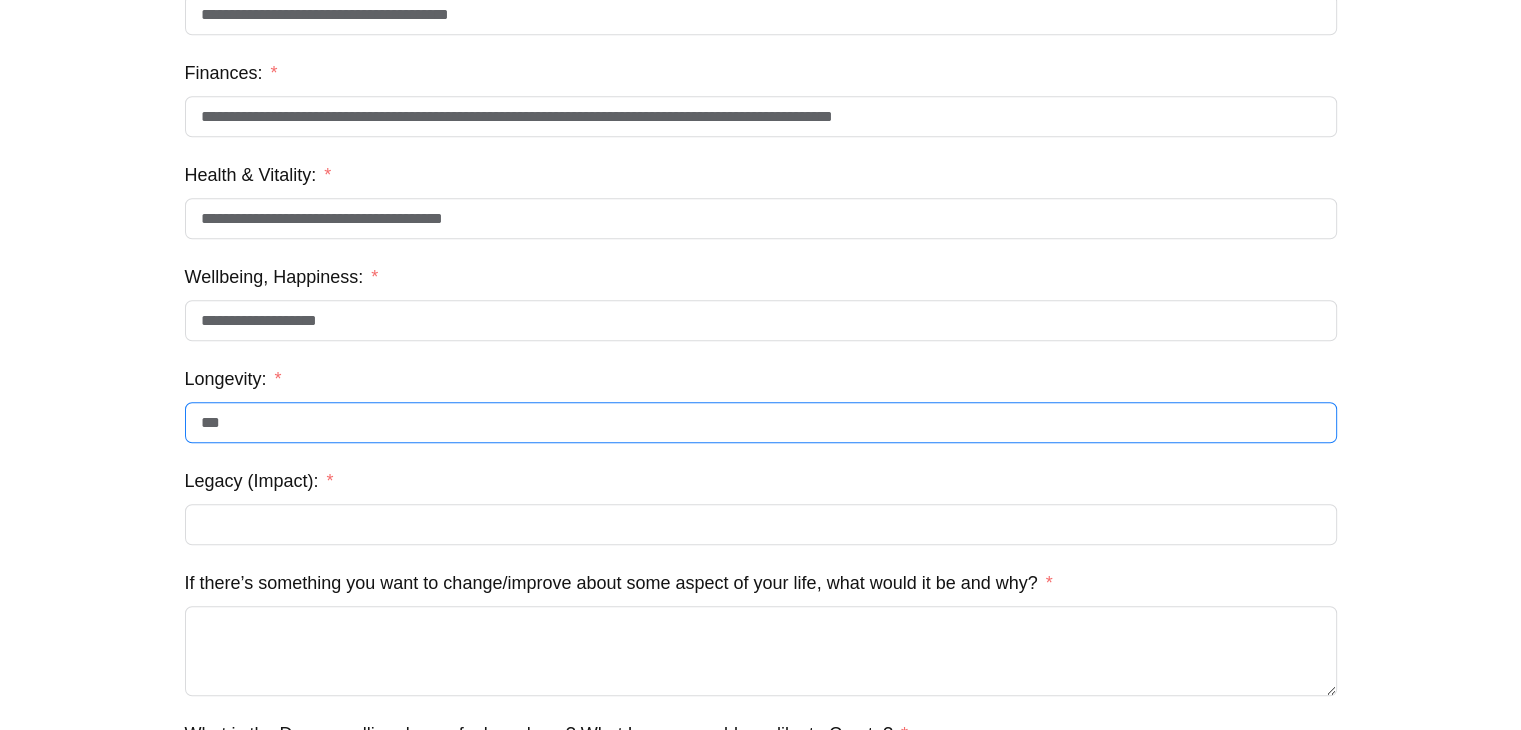 type on "***" 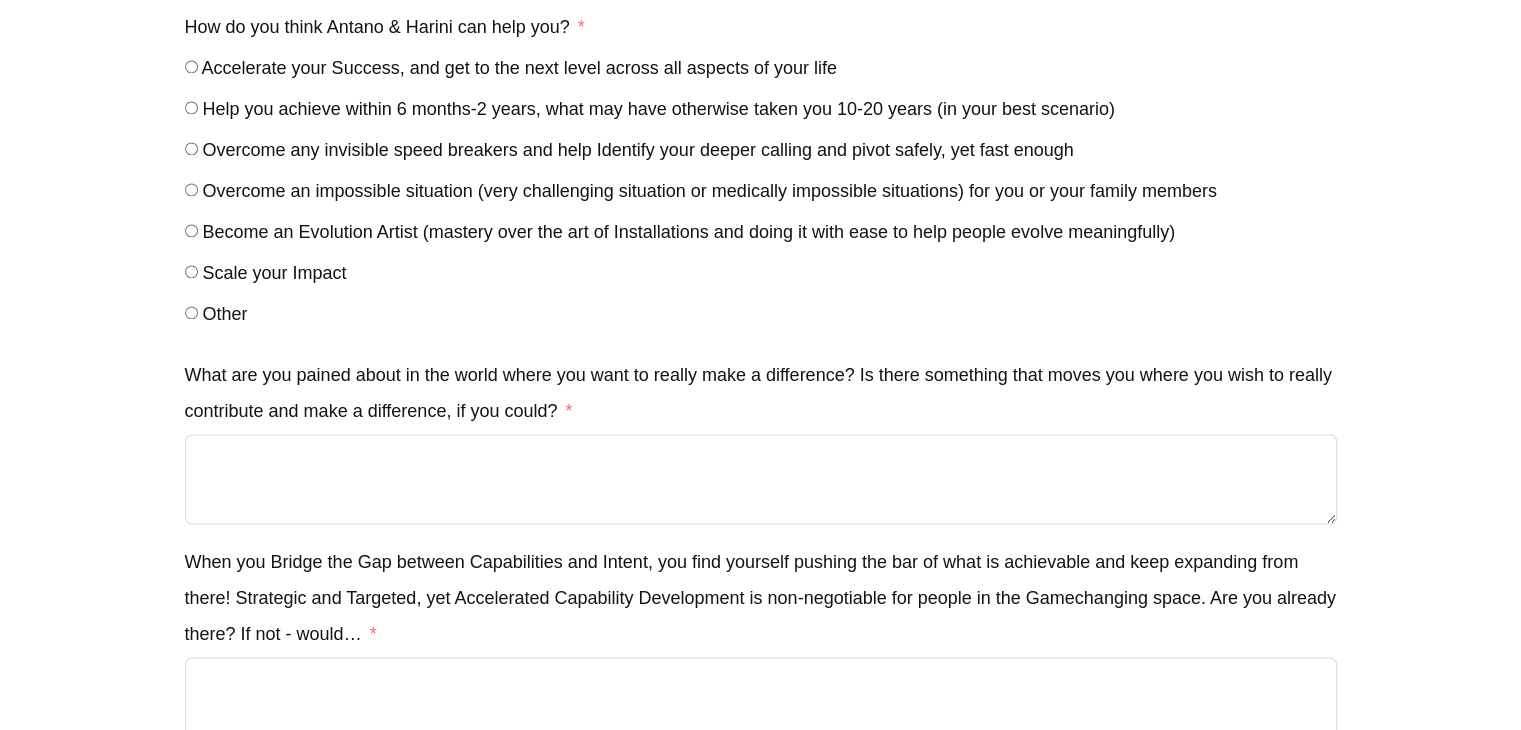scroll, scrollTop: 2888, scrollLeft: 0, axis: vertical 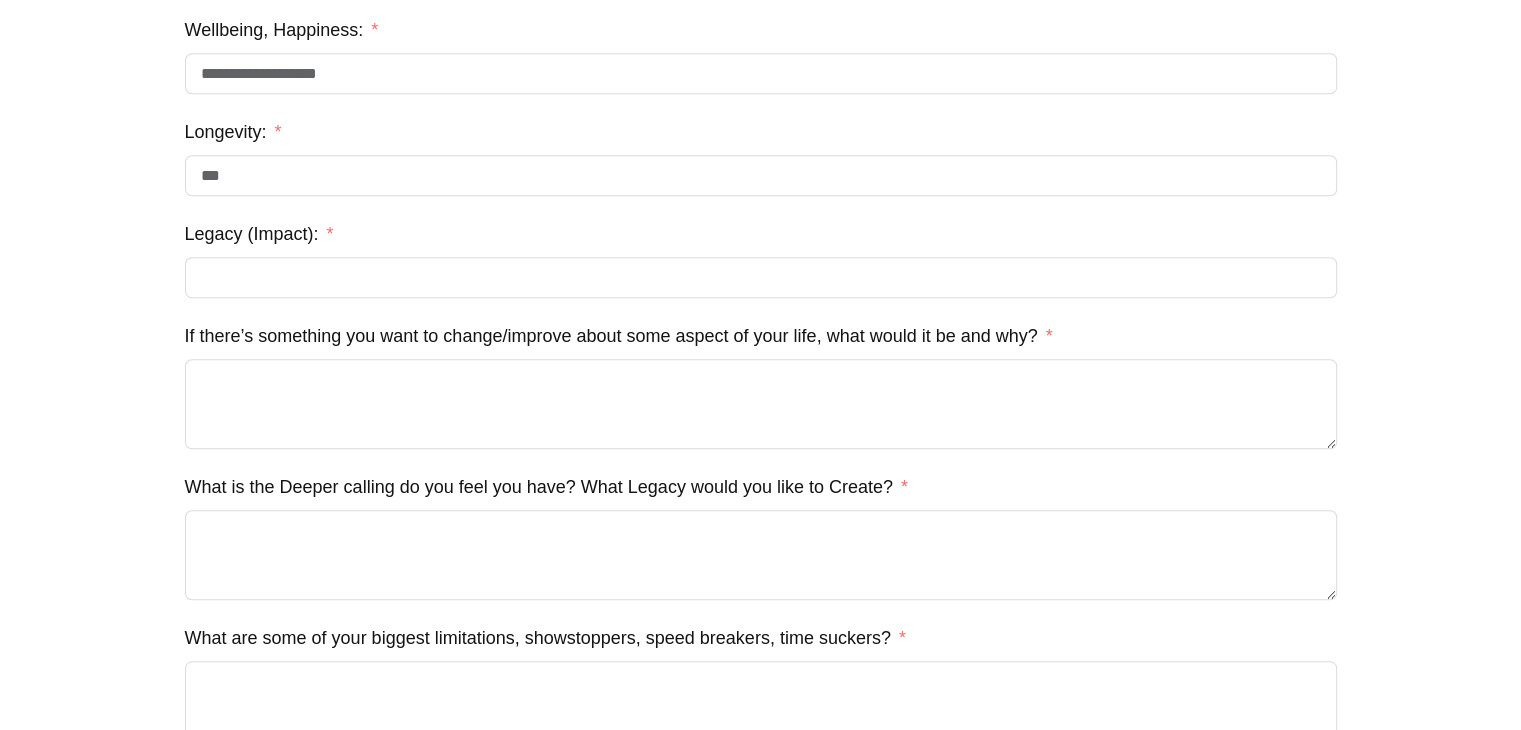 click on "Legacy (Impact):" at bounding box center [761, 257] 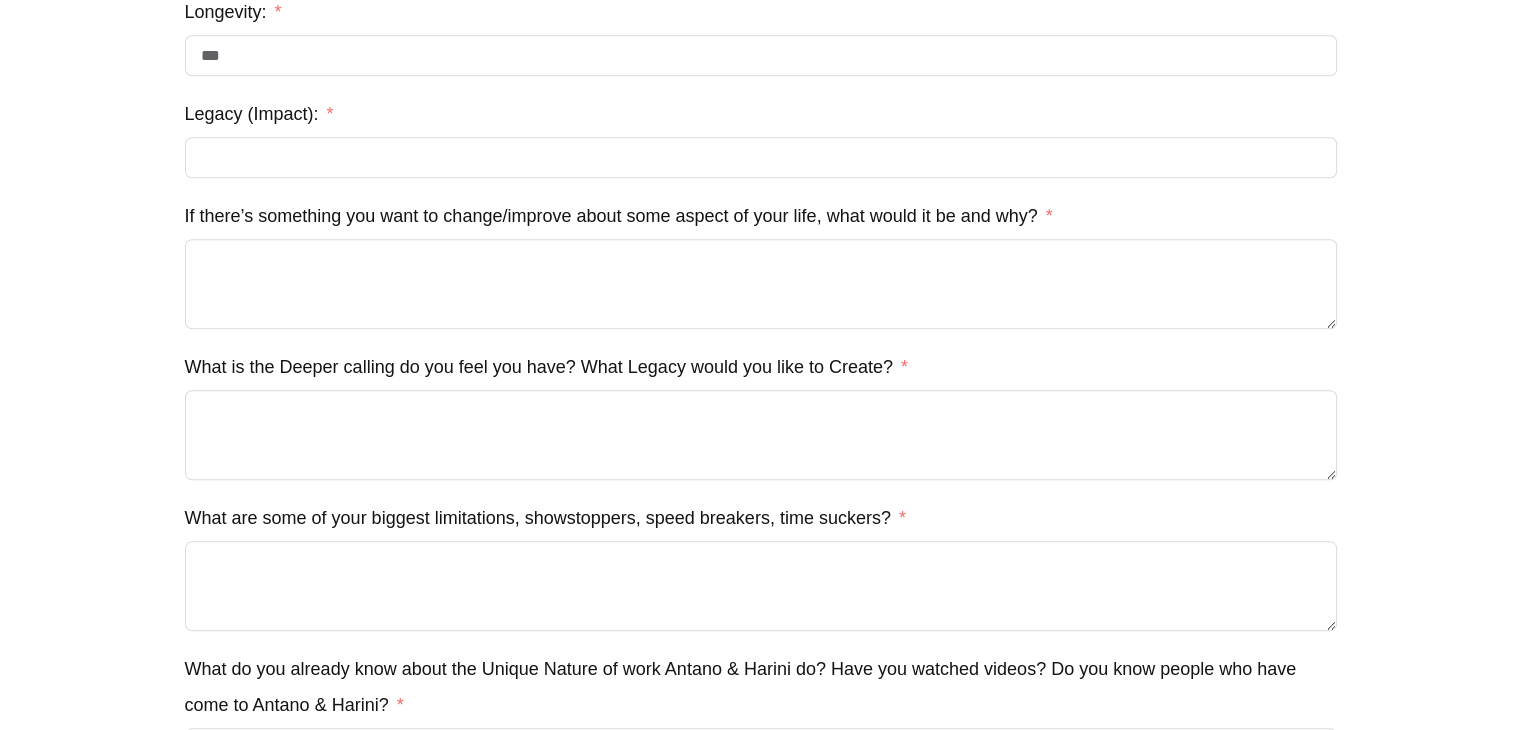 scroll, scrollTop: 2042, scrollLeft: 0, axis: vertical 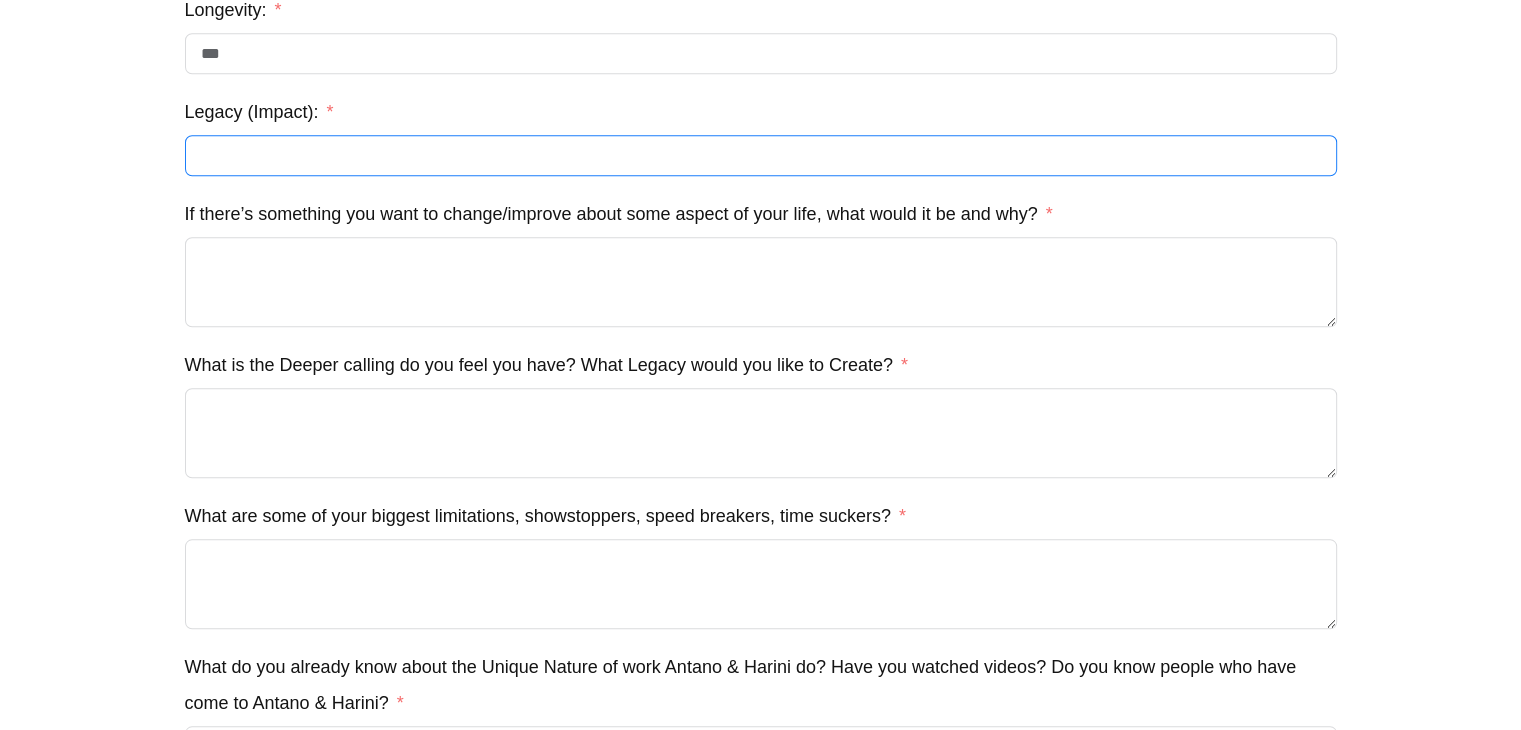 click on "Legacy (Impact):" at bounding box center (761, 155) 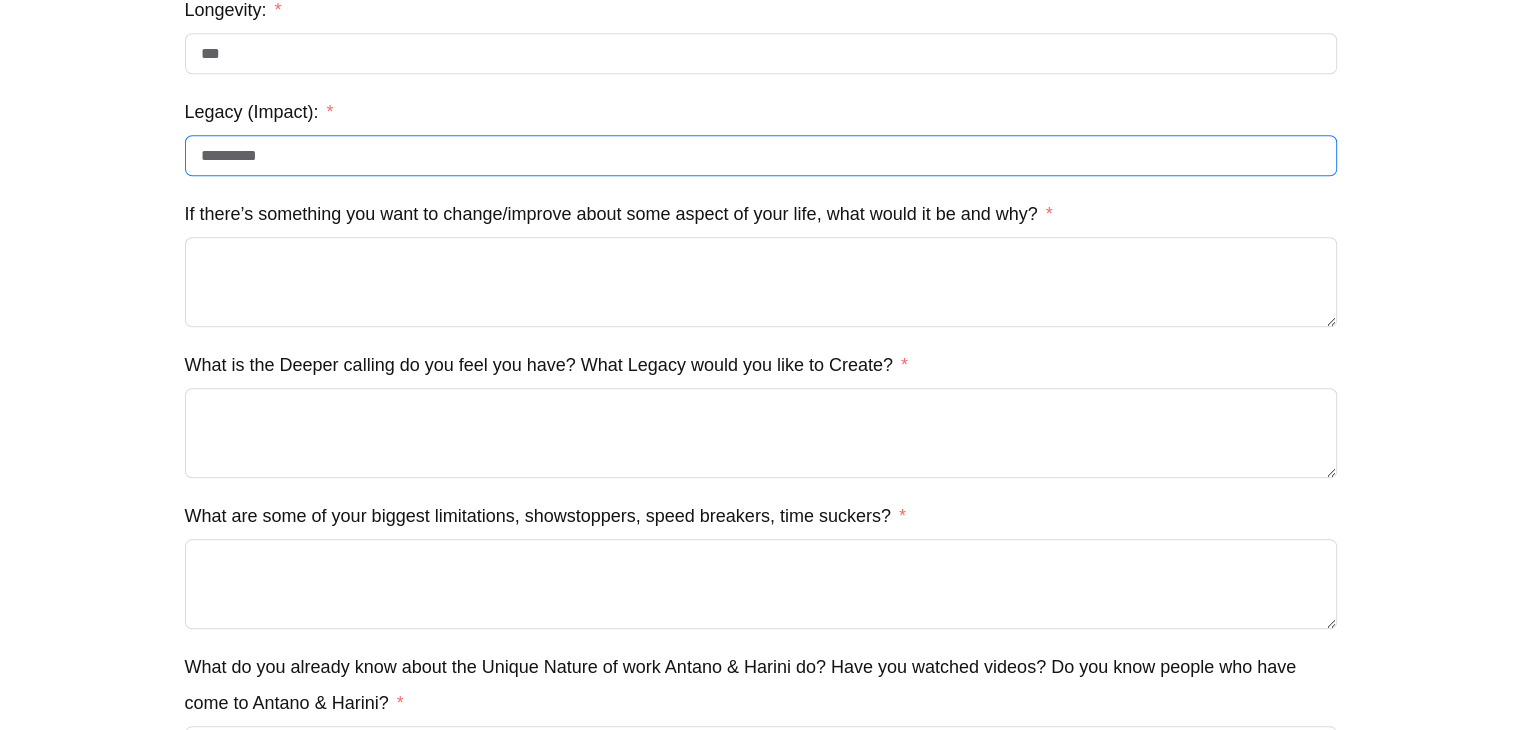 type on "*********" 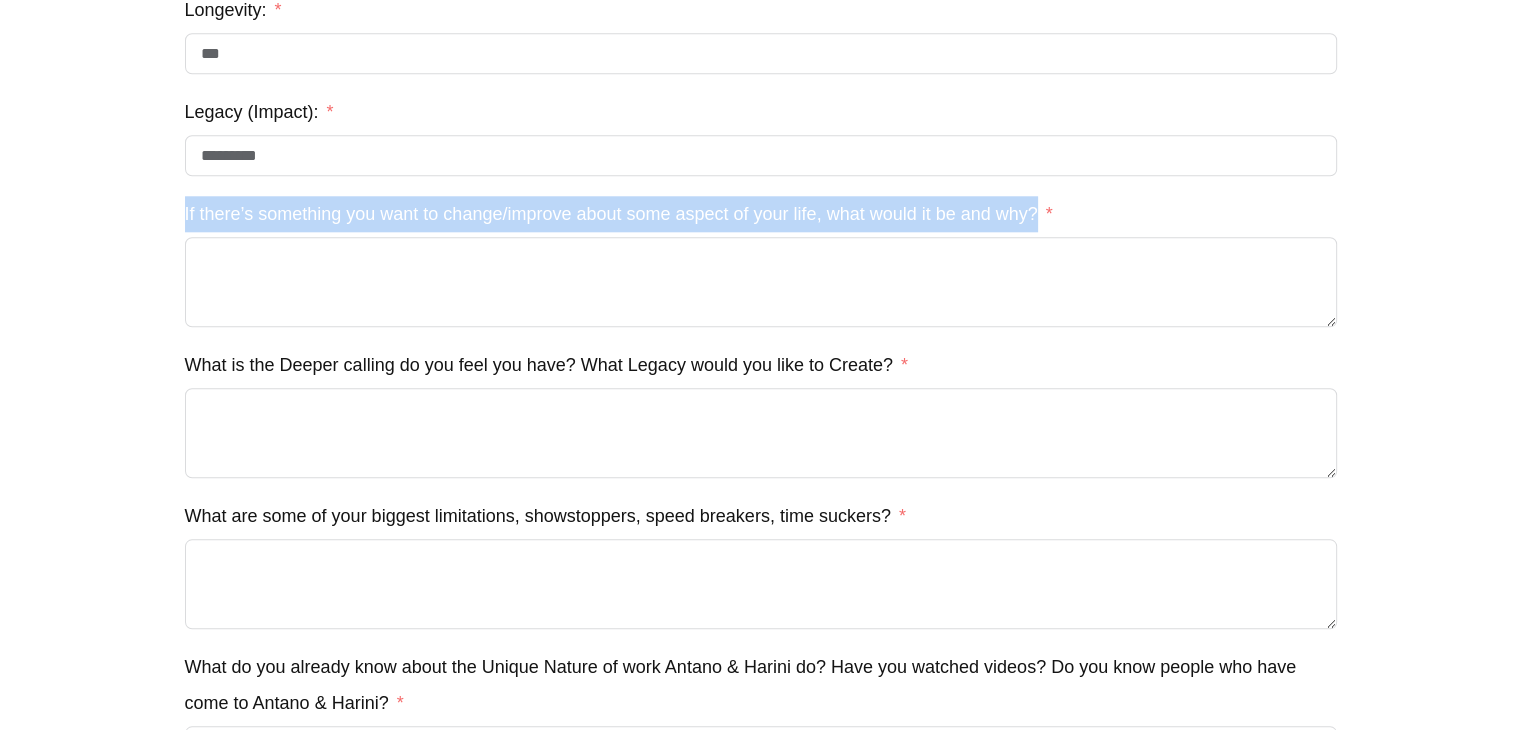 drag, startPoint x: 181, startPoint y: 248, endPoint x: 1086, endPoint y: 256, distance: 905.03534 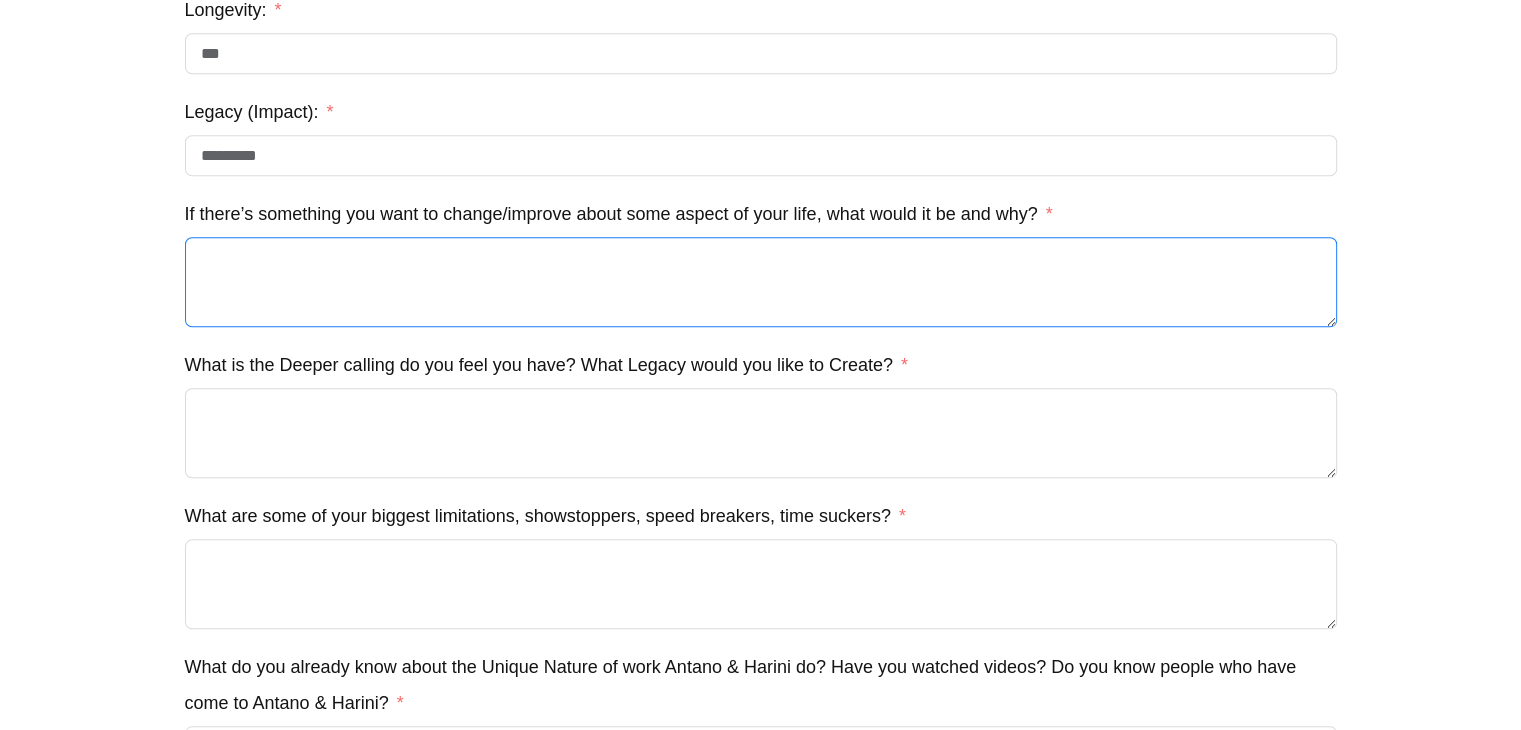 click on "If there’s something you want to change/improve about some aspect of your life, what would it be and why?" at bounding box center [761, 282] 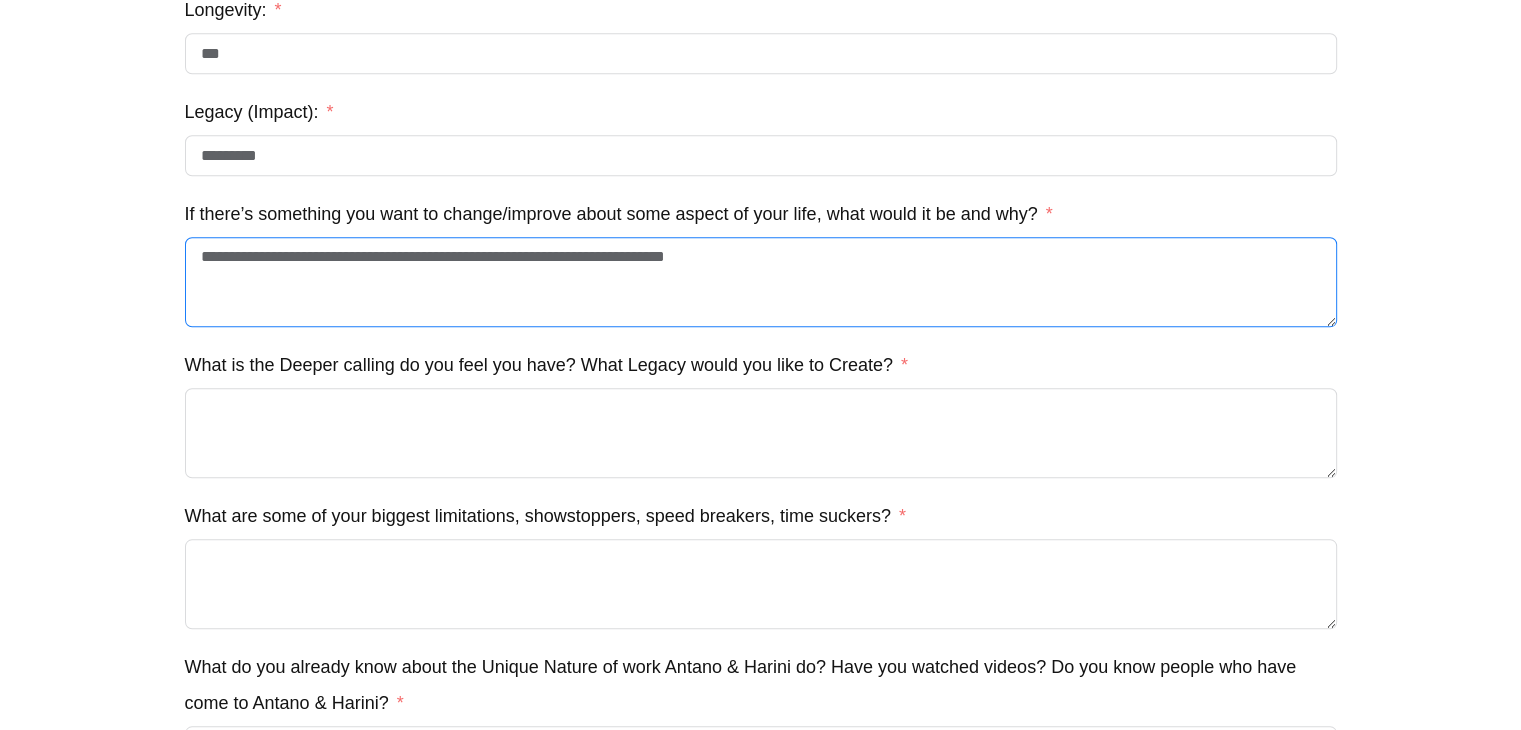 paste on "**********" 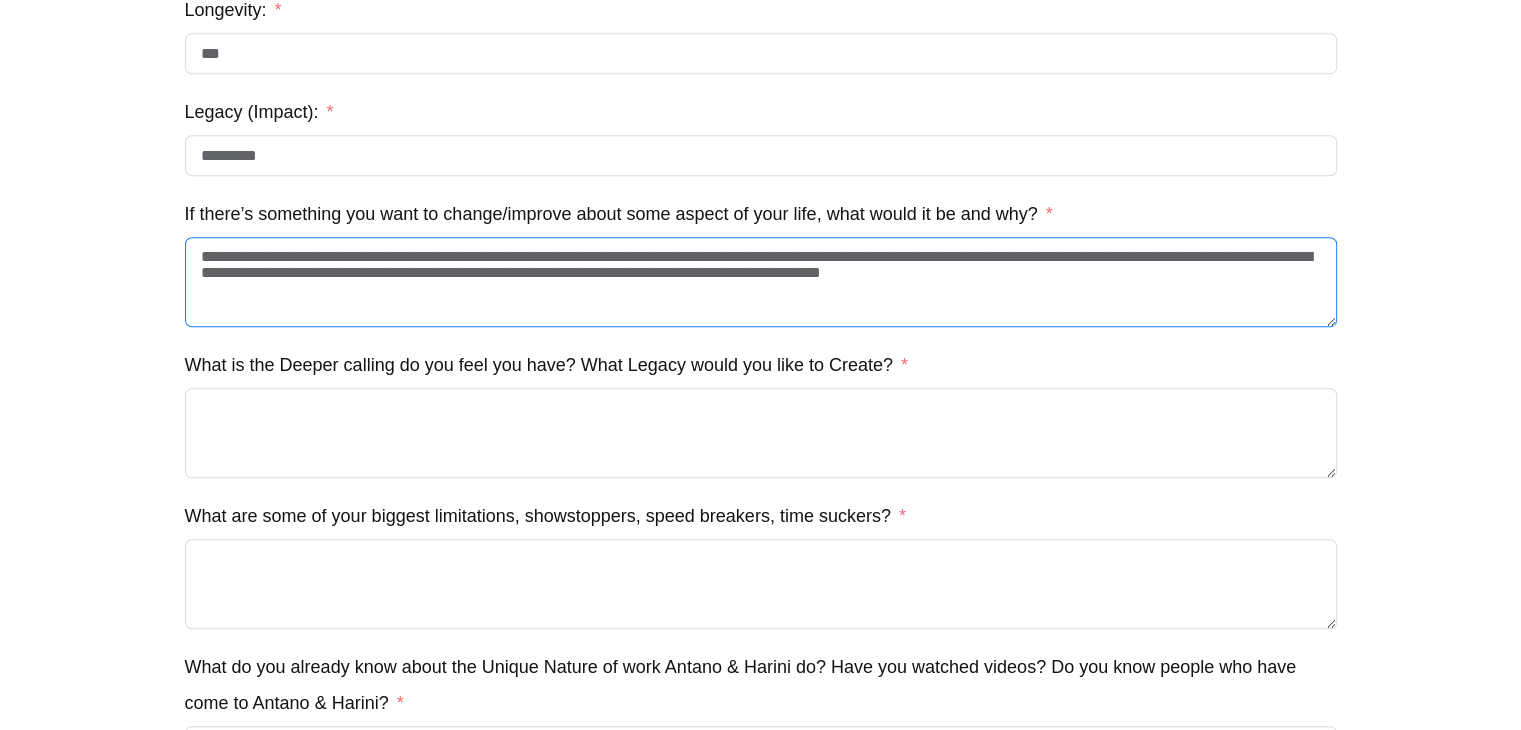 type on "**********" 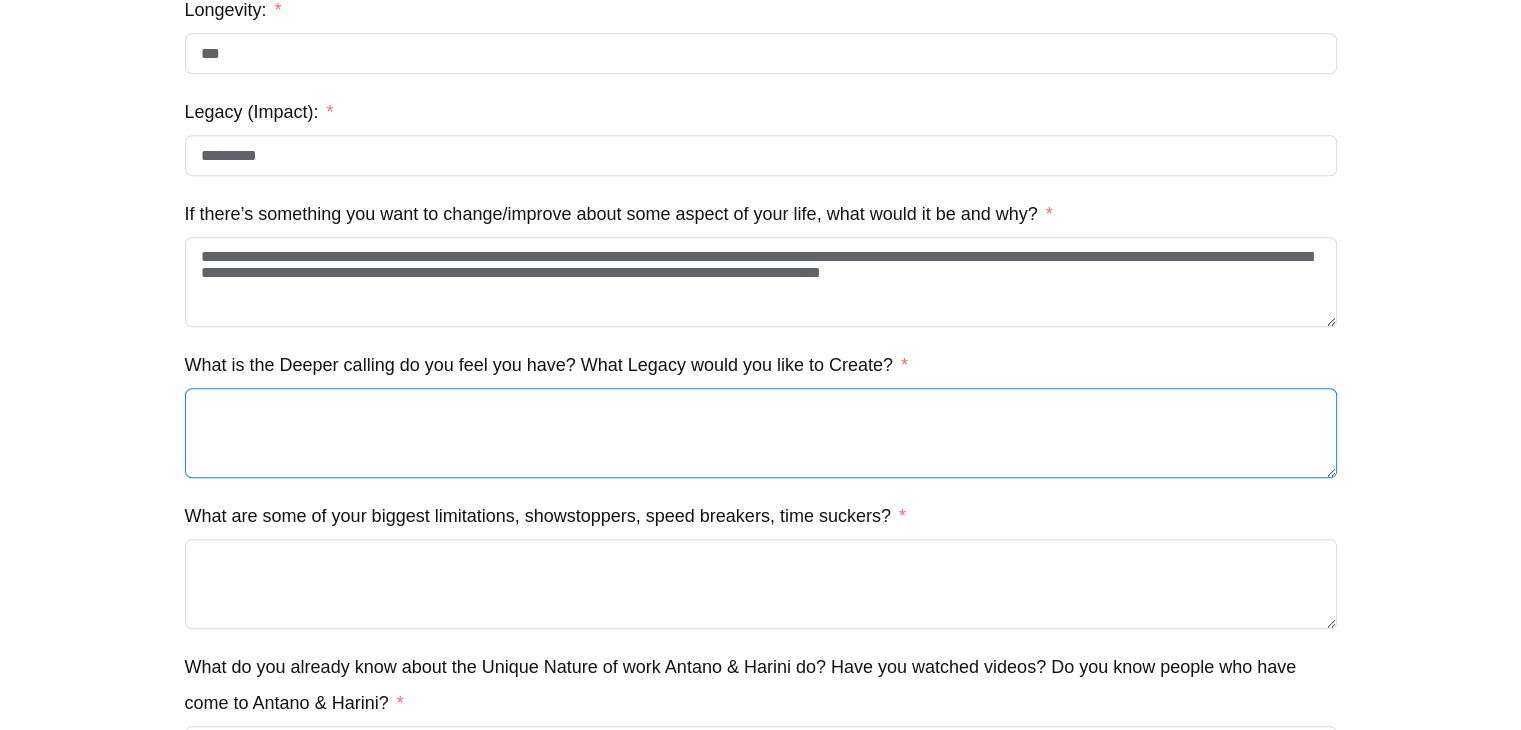 click on "What is the Deeper calling do you feel you have? What Legacy would you like to Create?" at bounding box center (761, 433) 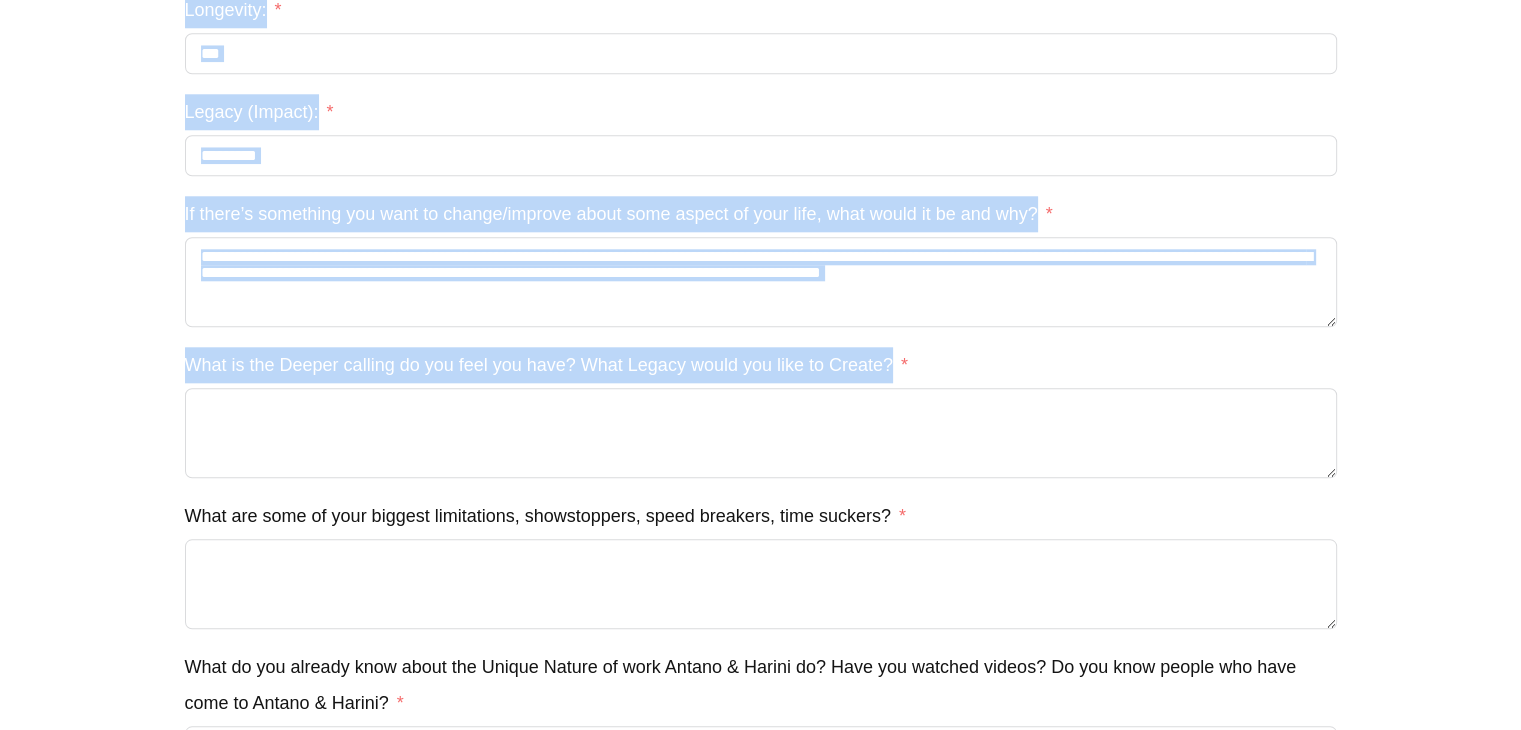 drag, startPoint x: 176, startPoint y: 389, endPoint x: 901, endPoint y: 389, distance: 725 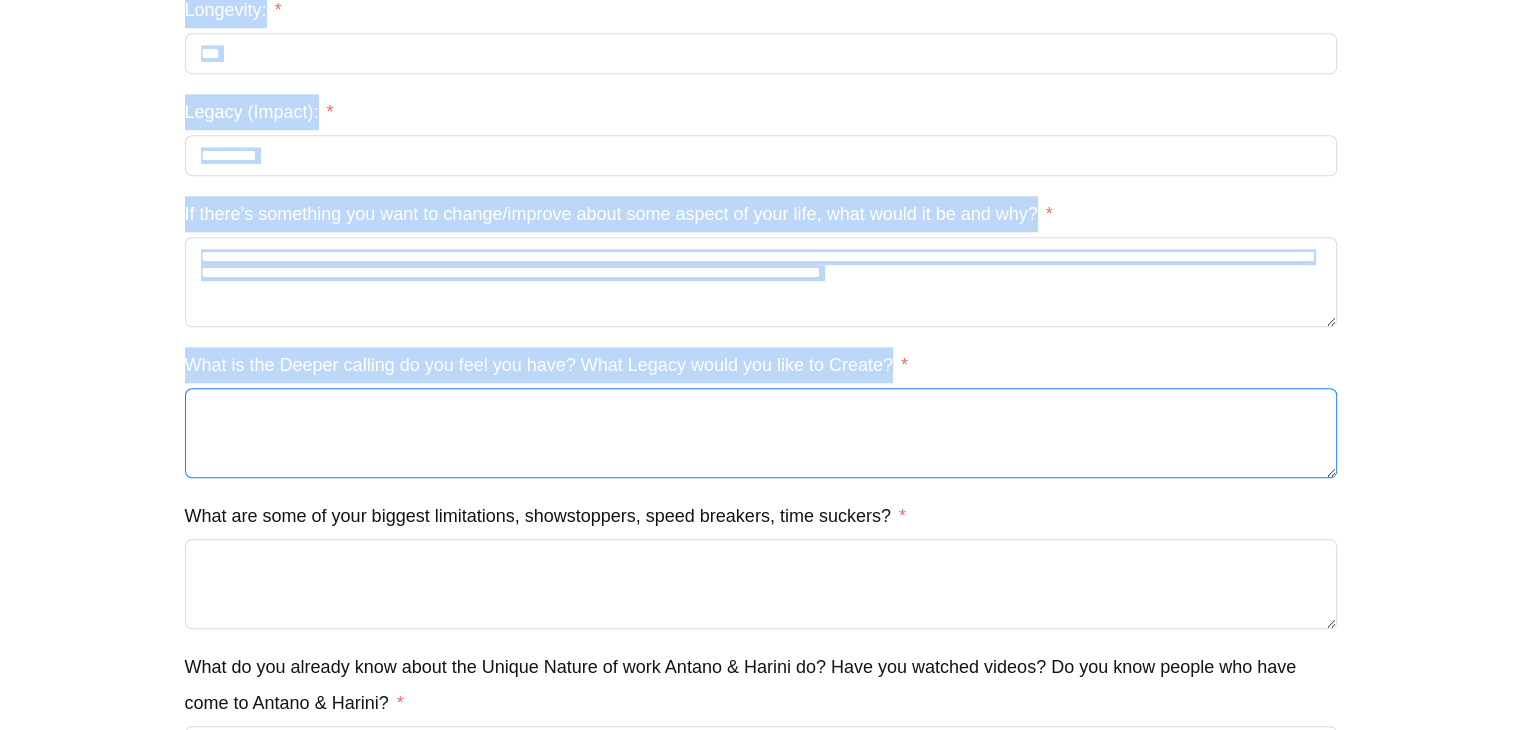 click on "What is the Deeper calling do you feel you have? What Legacy would you like to Create?" at bounding box center (761, 433) 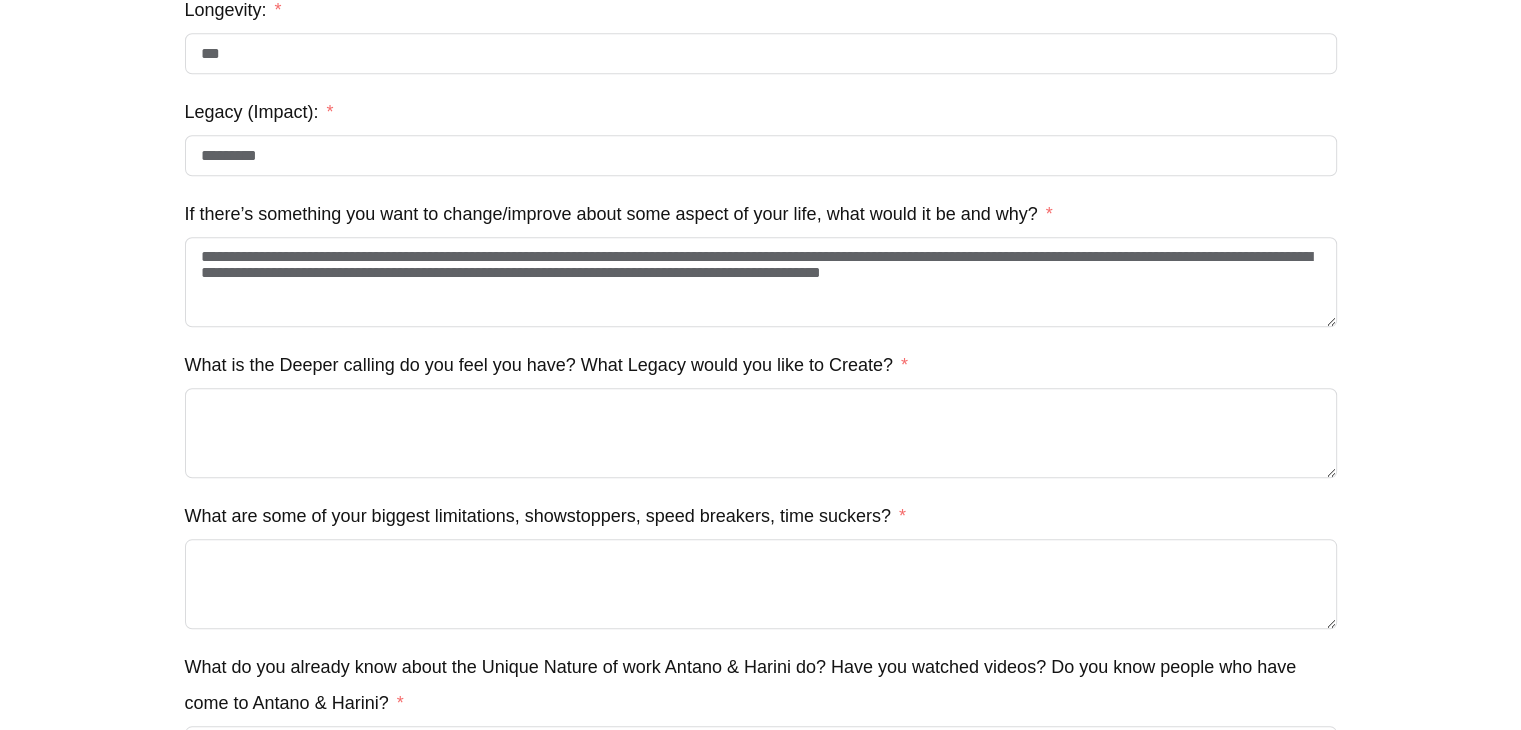 click on "What is the Deeper calling do you feel you have? What Legacy would you like to Create?" at bounding box center (761, 412) 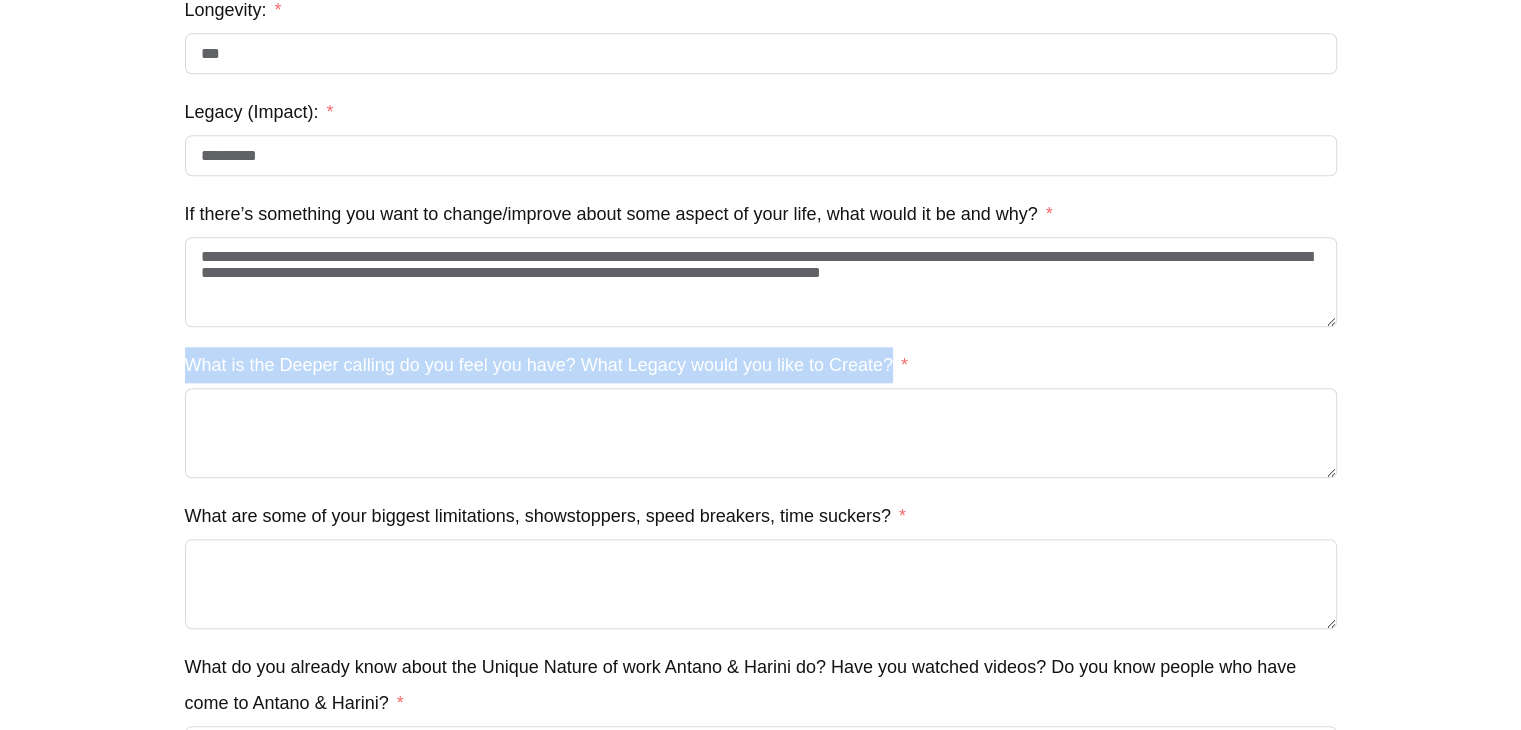 drag, startPoint x: 893, startPoint y: 399, endPoint x: 188, endPoint y: 406, distance: 705.0347 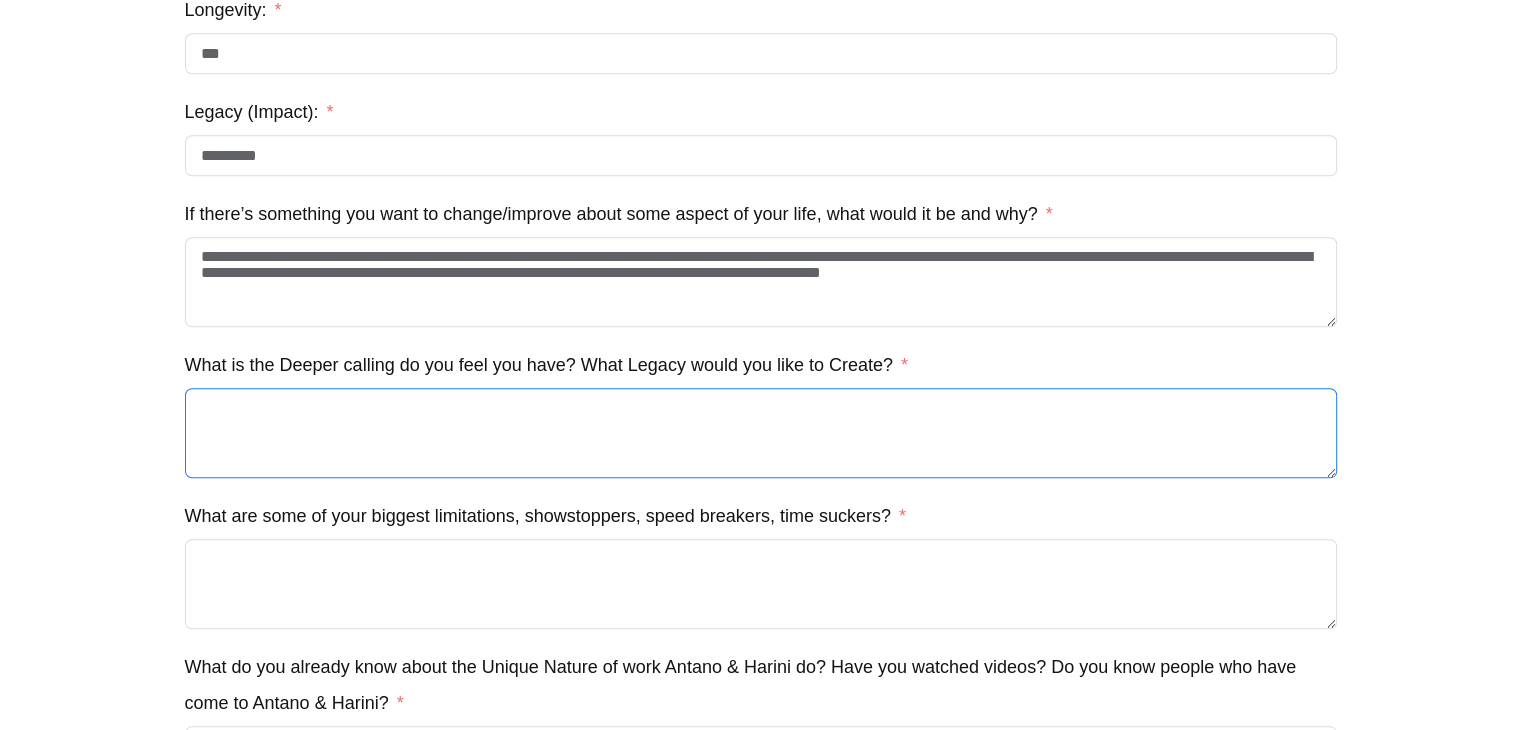 click on "What is the Deeper calling do you feel you have? What Legacy would you like to Create?" at bounding box center (761, 433) 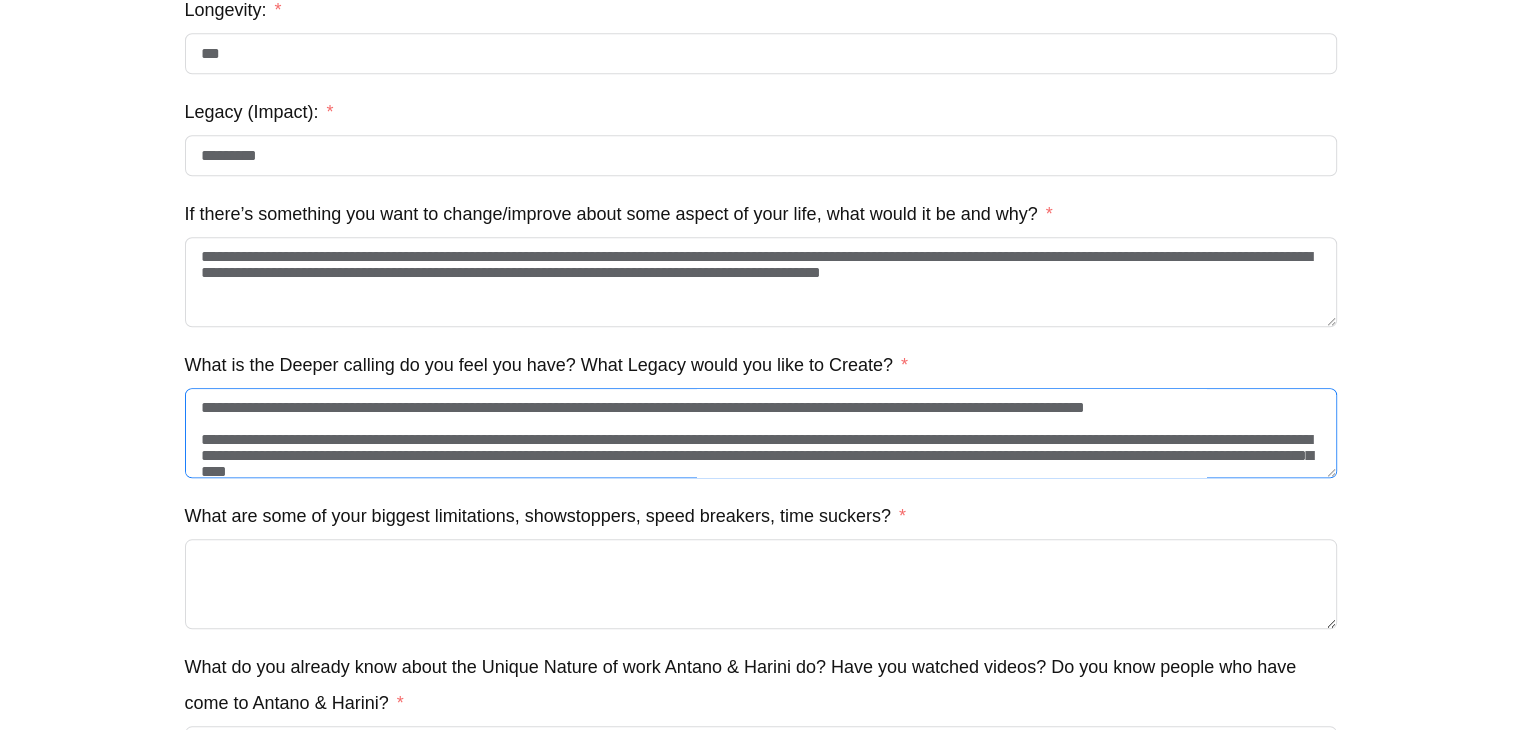 scroll, scrollTop: 1, scrollLeft: 0, axis: vertical 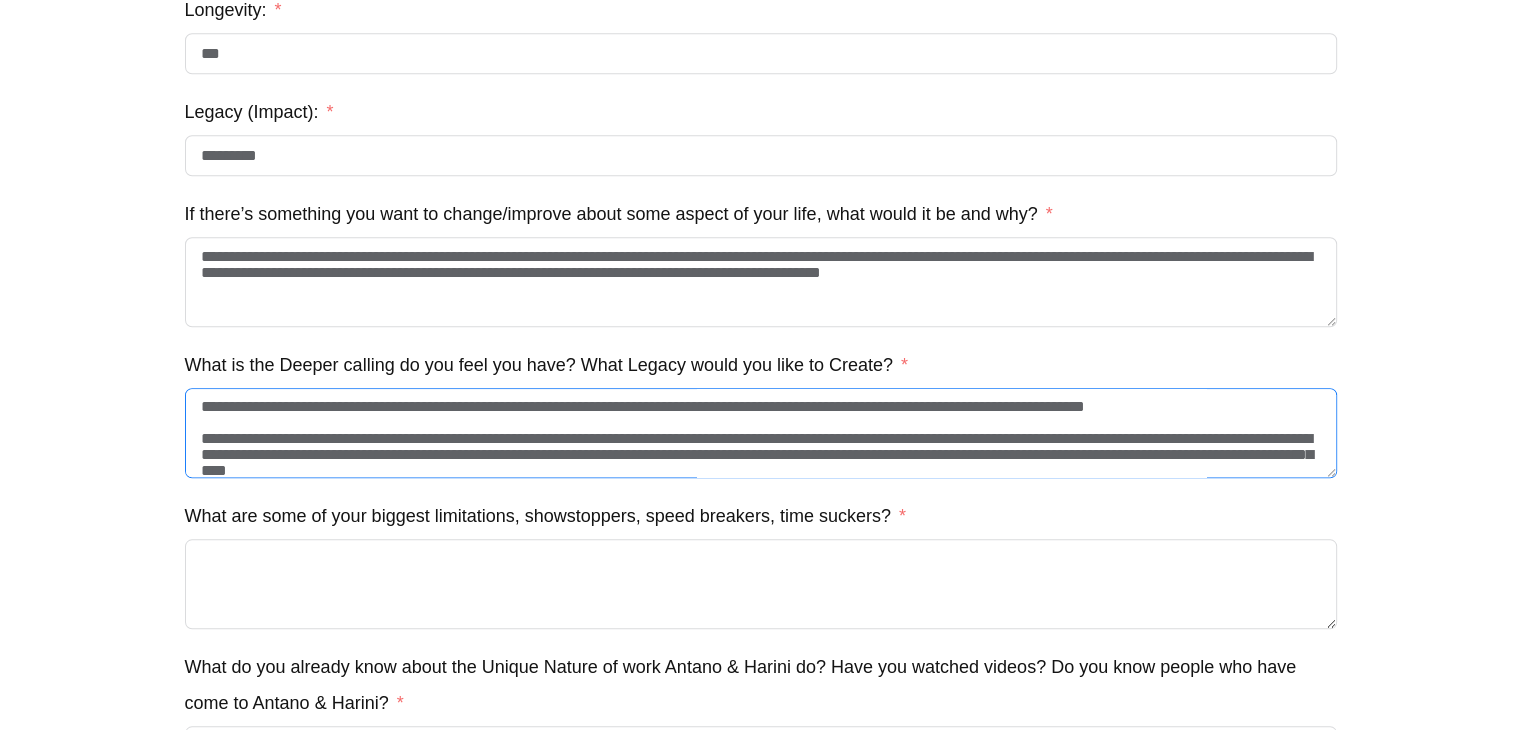 click on "**********" at bounding box center (761, 433) 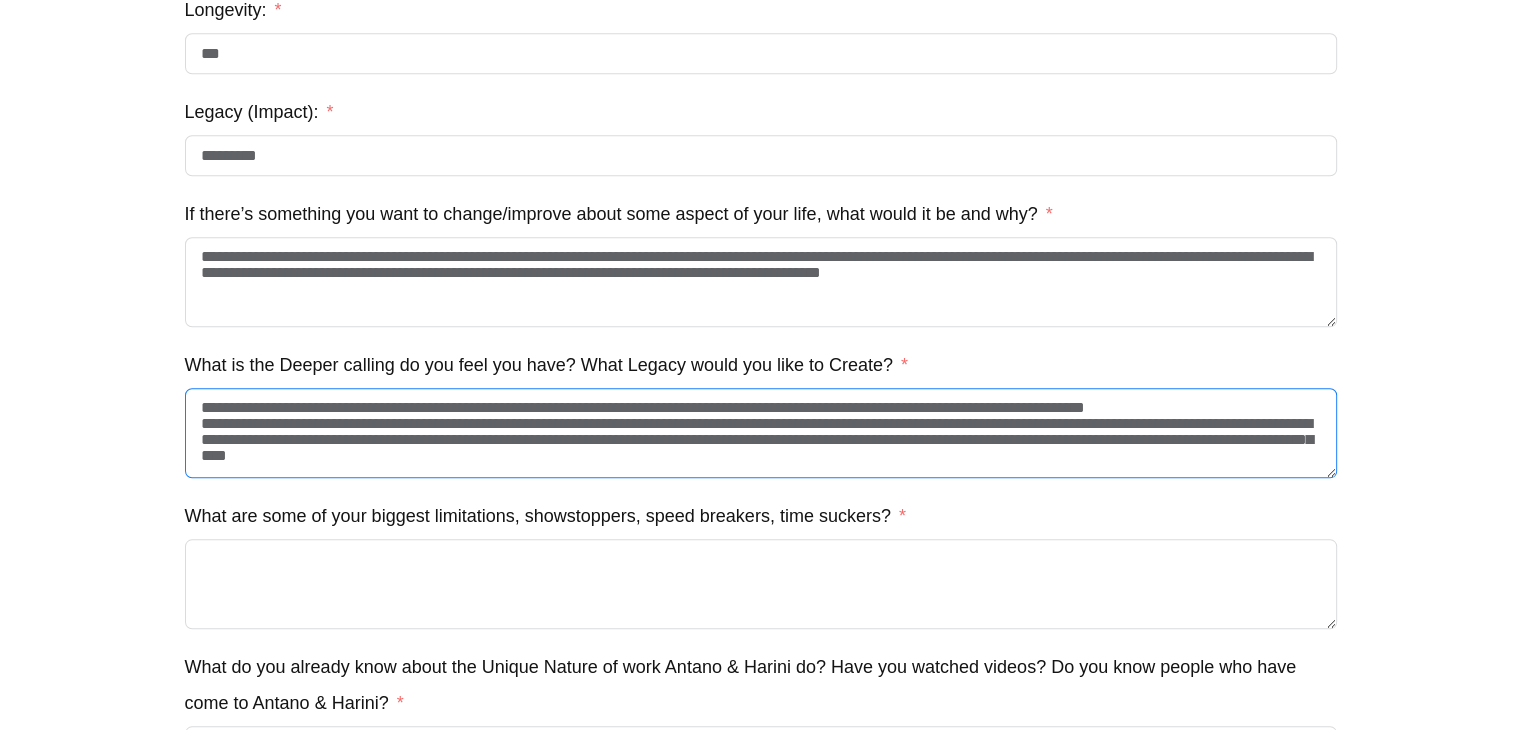scroll, scrollTop: 0, scrollLeft: 0, axis: both 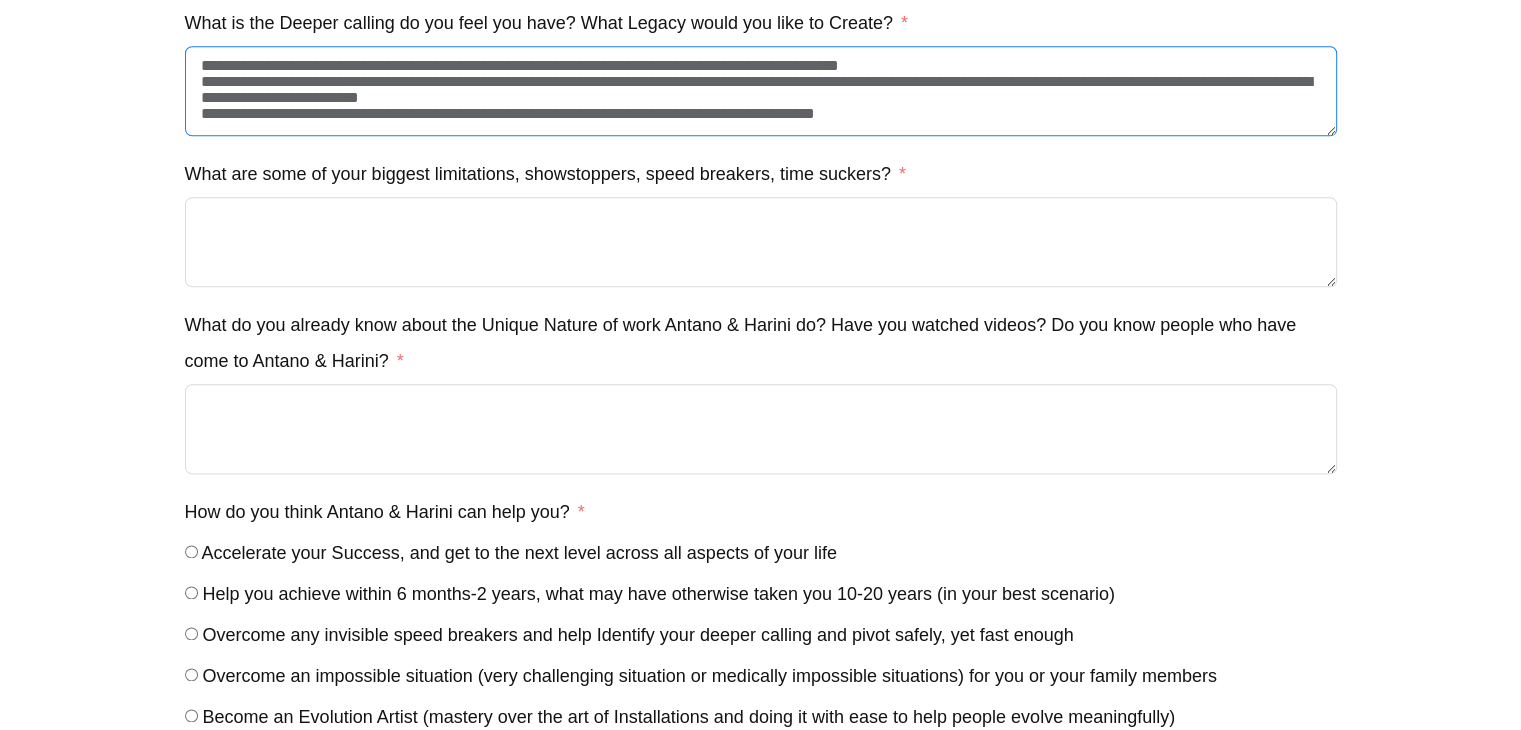 type on "**********" 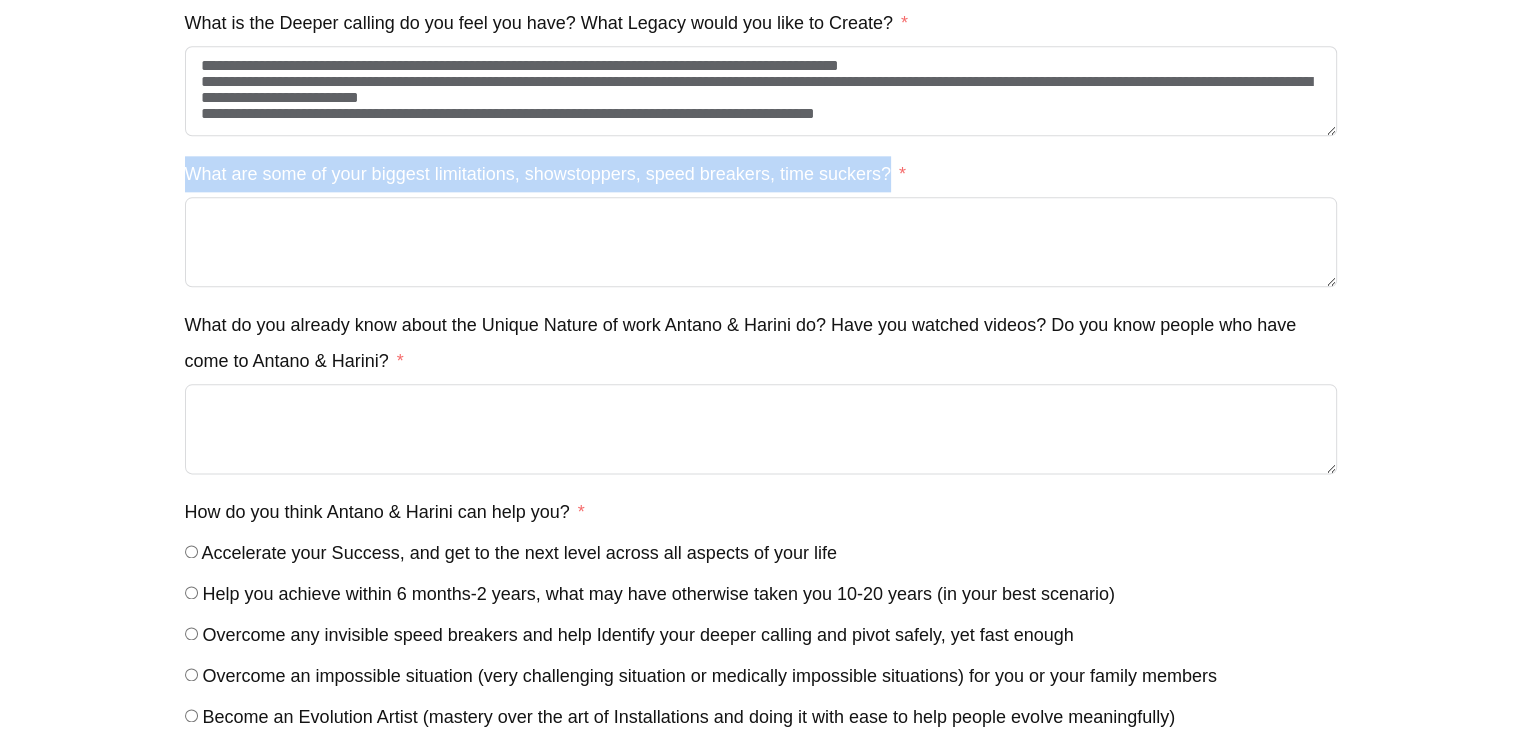 drag, startPoint x: 180, startPoint y: 202, endPoint x: 936, endPoint y: 206, distance: 756.01056 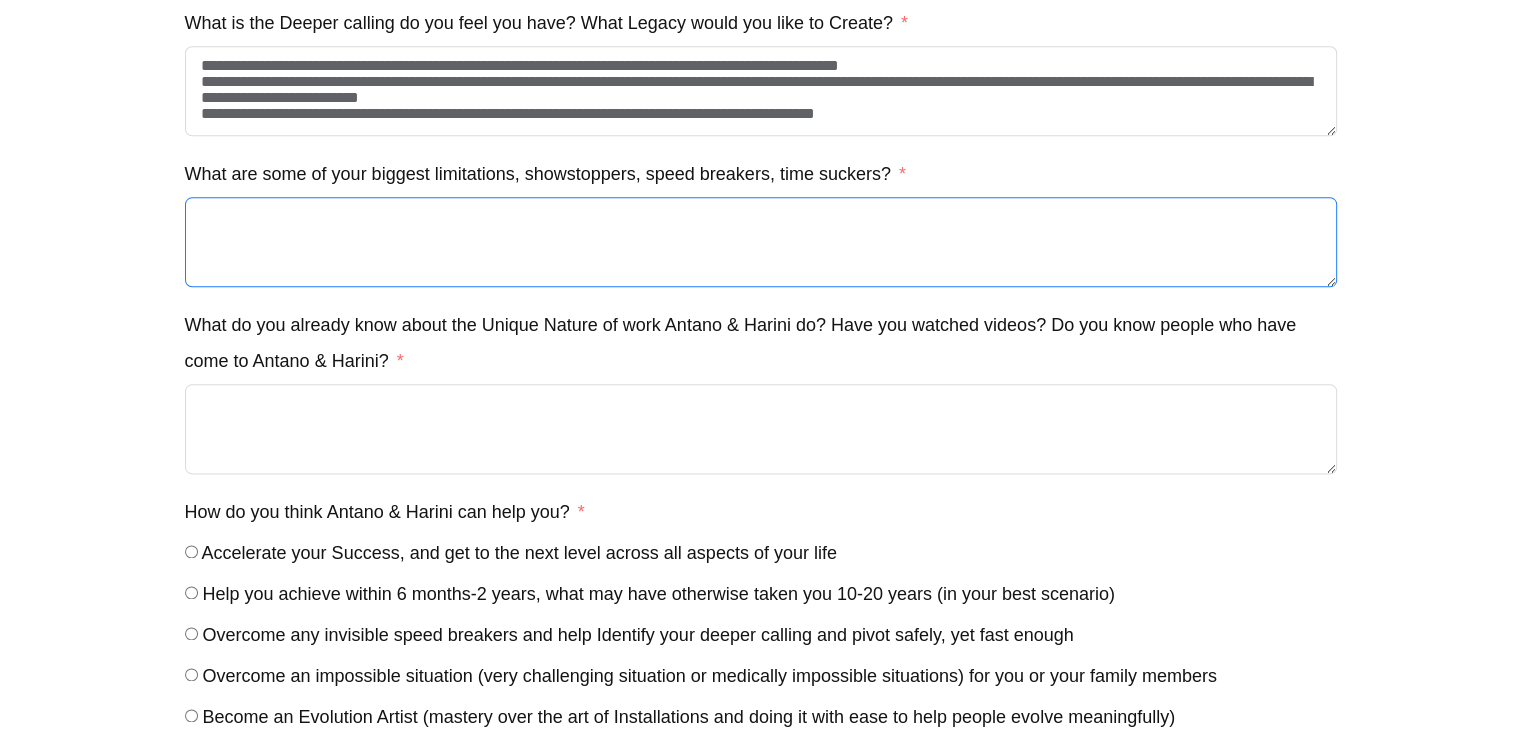 click on "What are some of your biggest limitations, showstoppers, speed breakers, time suckers?" at bounding box center (761, 242) 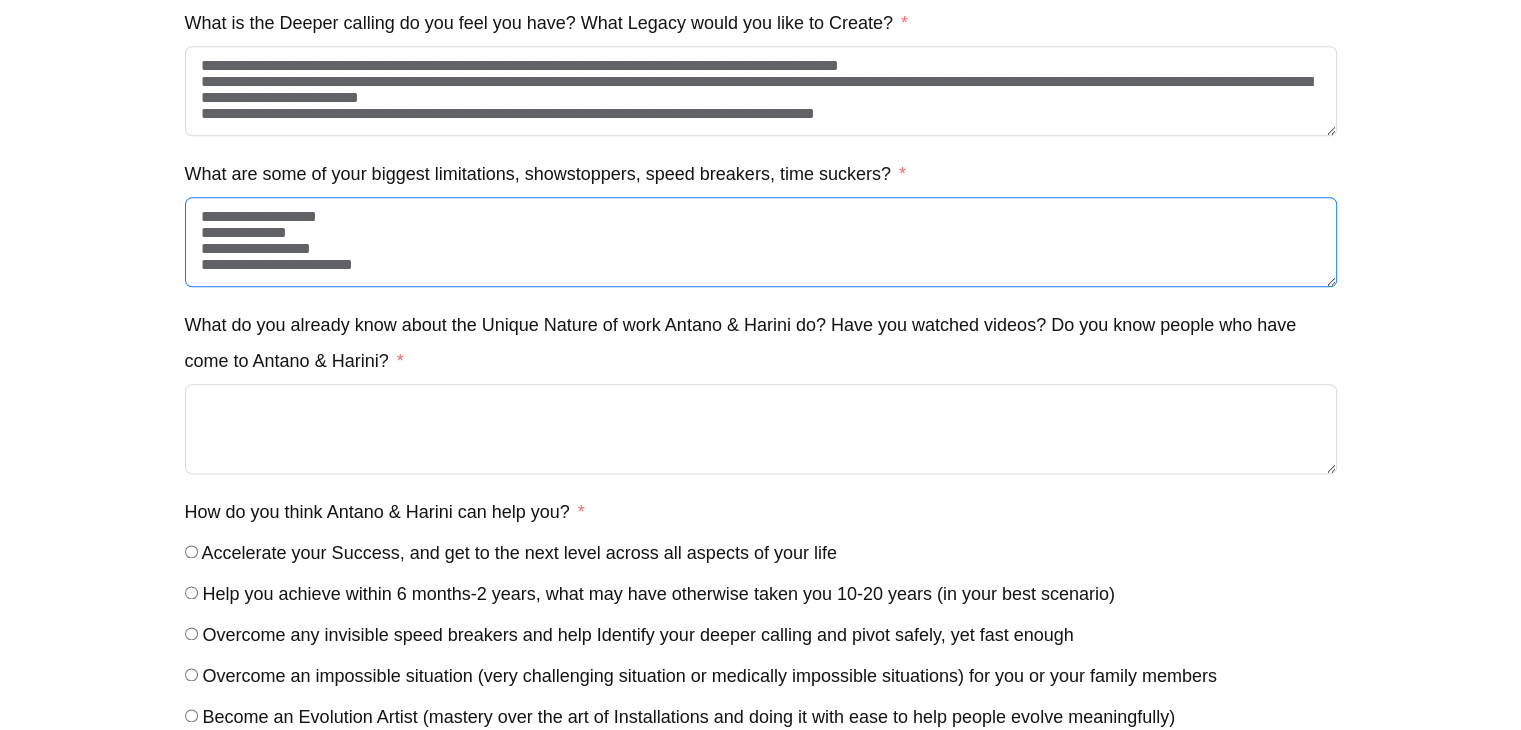 scroll, scrollTop: 5, scrollLeft: 0, axis: vertical 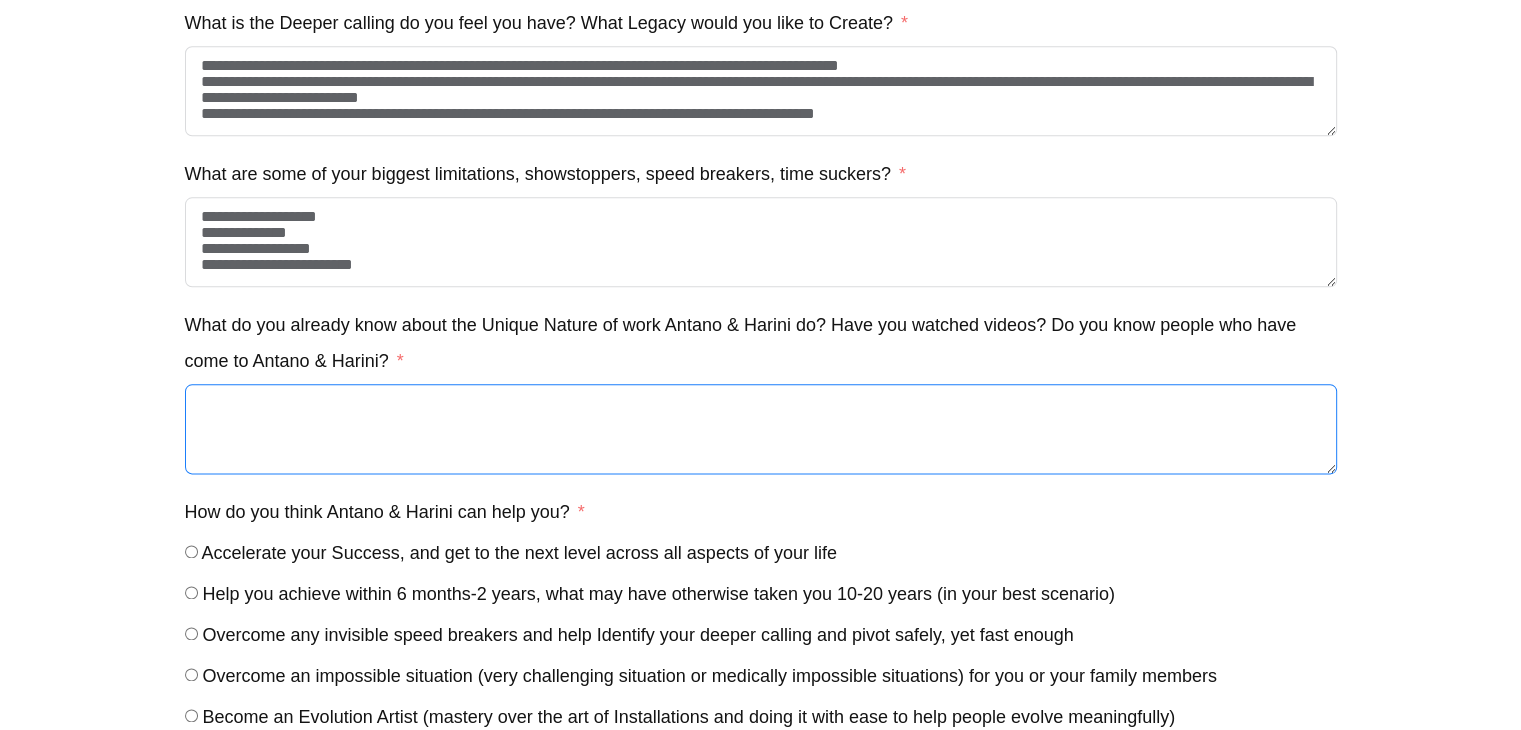 click on "What do you already know about the Unique Nature of work Antano & Harini do? Have you watched videos? Do you know people who have come to Antano & Harini?" at bounding box center (761, 429) 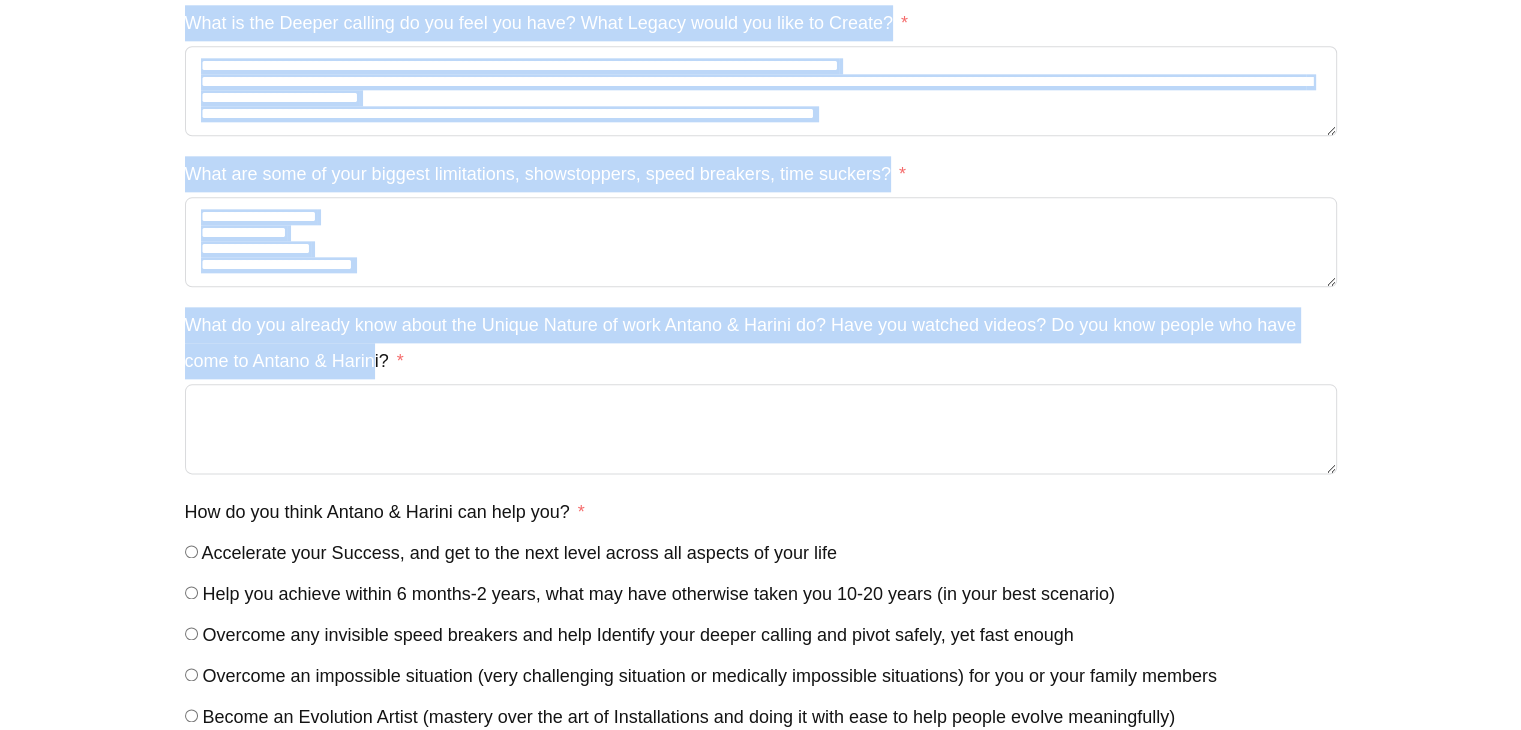 drag, startPoint x: 164, startPoint y: 358, endPoint x: 376, endPoint y: 402, distance: 216.5179 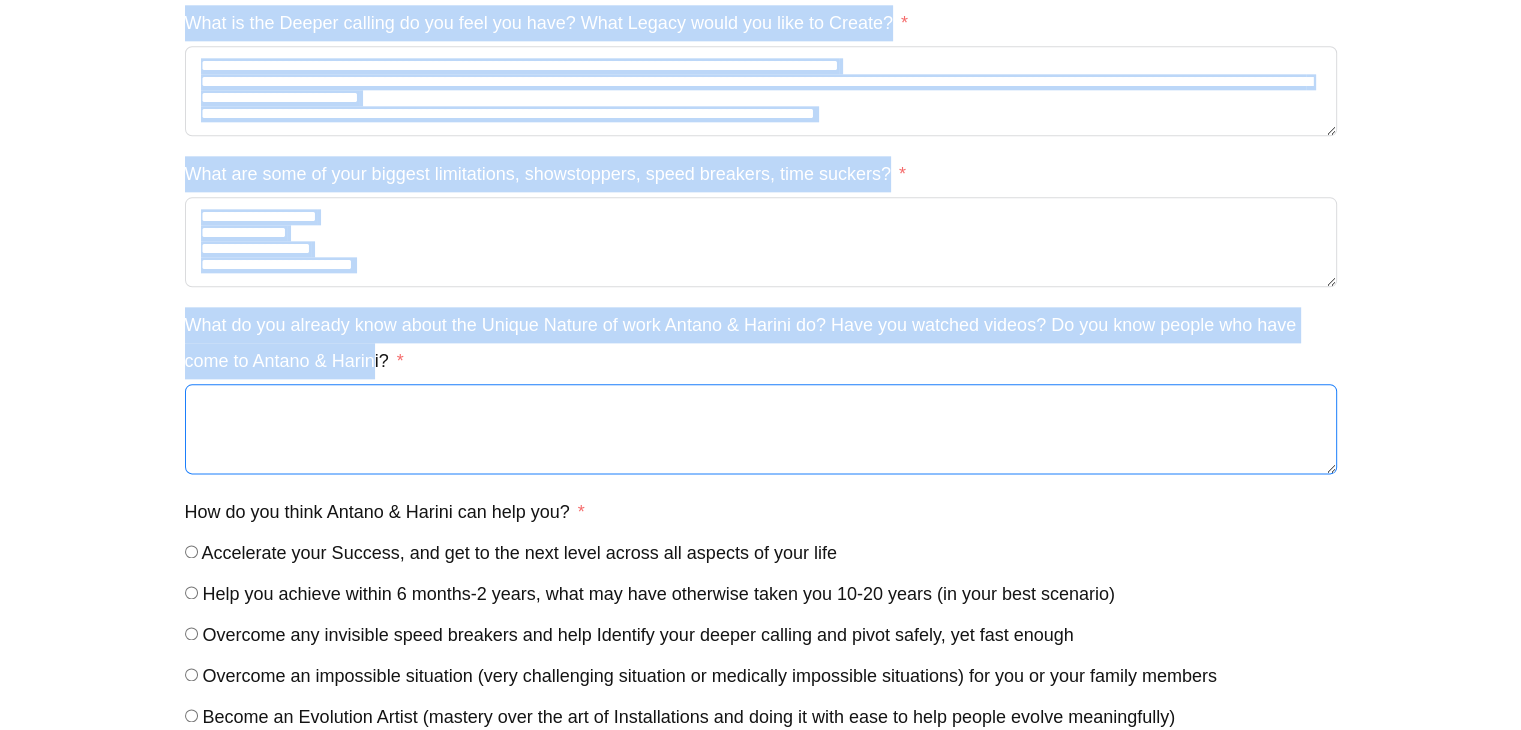 click on "What do you already know about the Unique Nature of work Antano & Harini do? Have you watched videos? Do you know people who have come to Antano & Harini?" at bounding box center [761, 429] 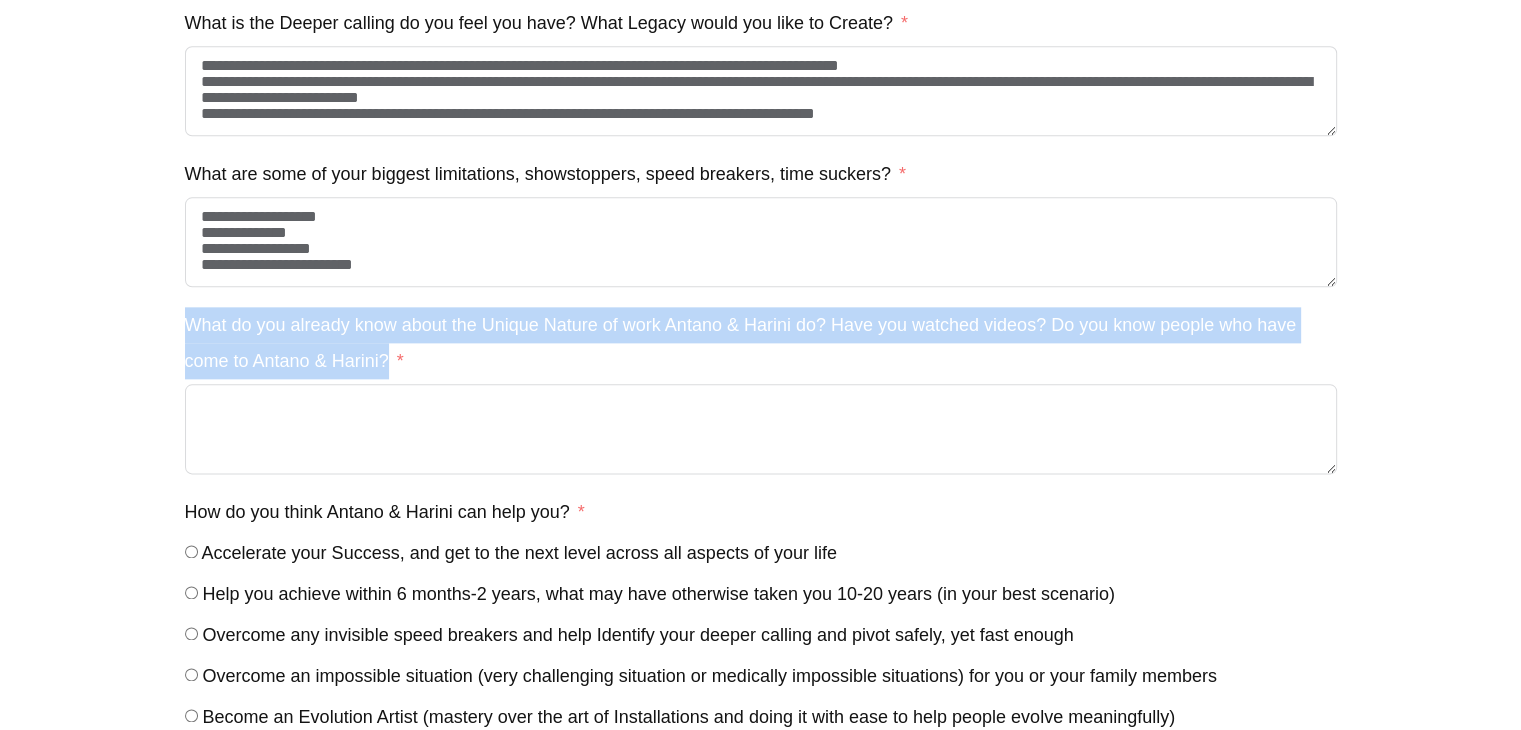 drag, startPoint x: 183, startPoint y: 357, endPoint x: 392, endPoint y: 379, distance: 210.15471 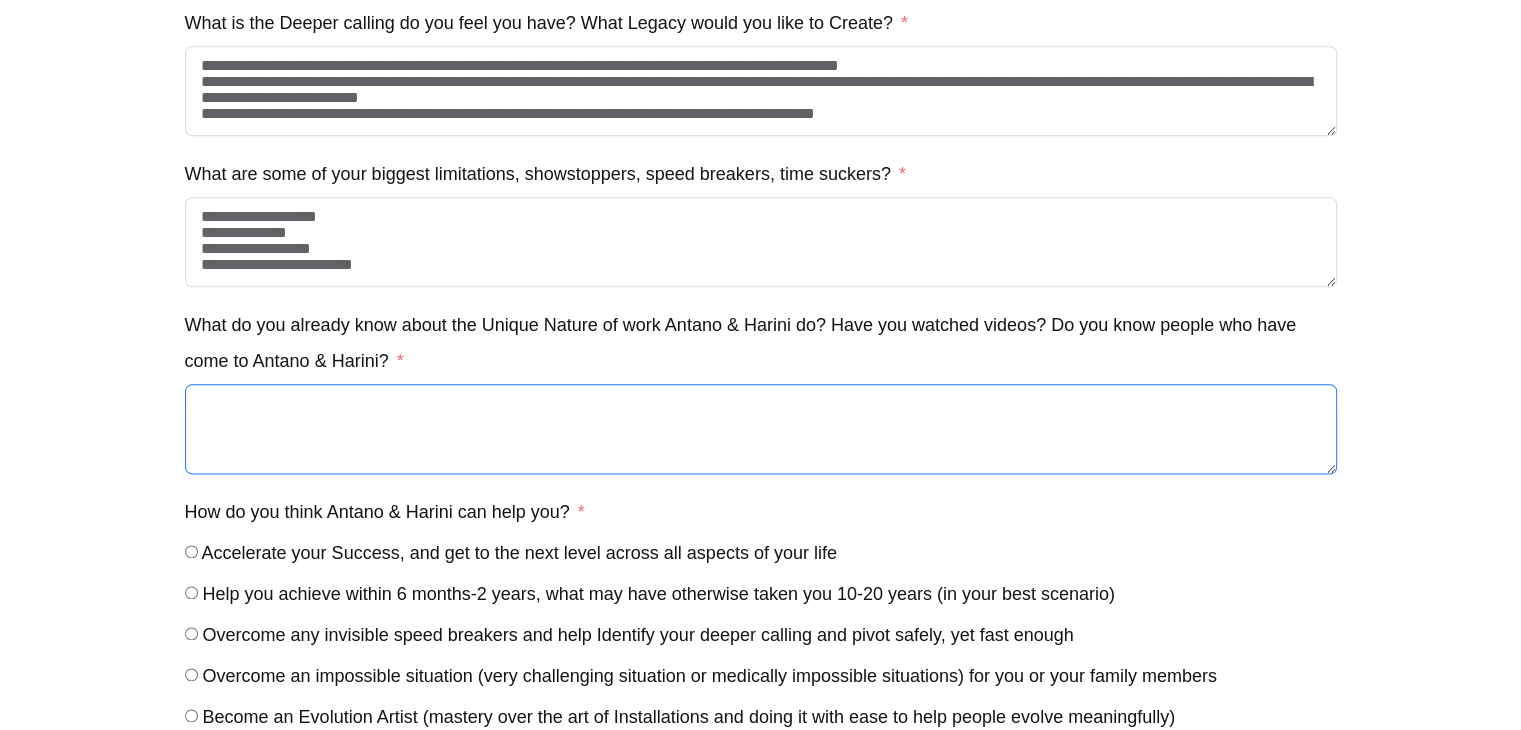 click on "What do you already know about the Unique Nature of work Antano & Harini do? Have you watched videos? Do you know people who have come to Antano & Harini?" at bounding box center (761, 429) 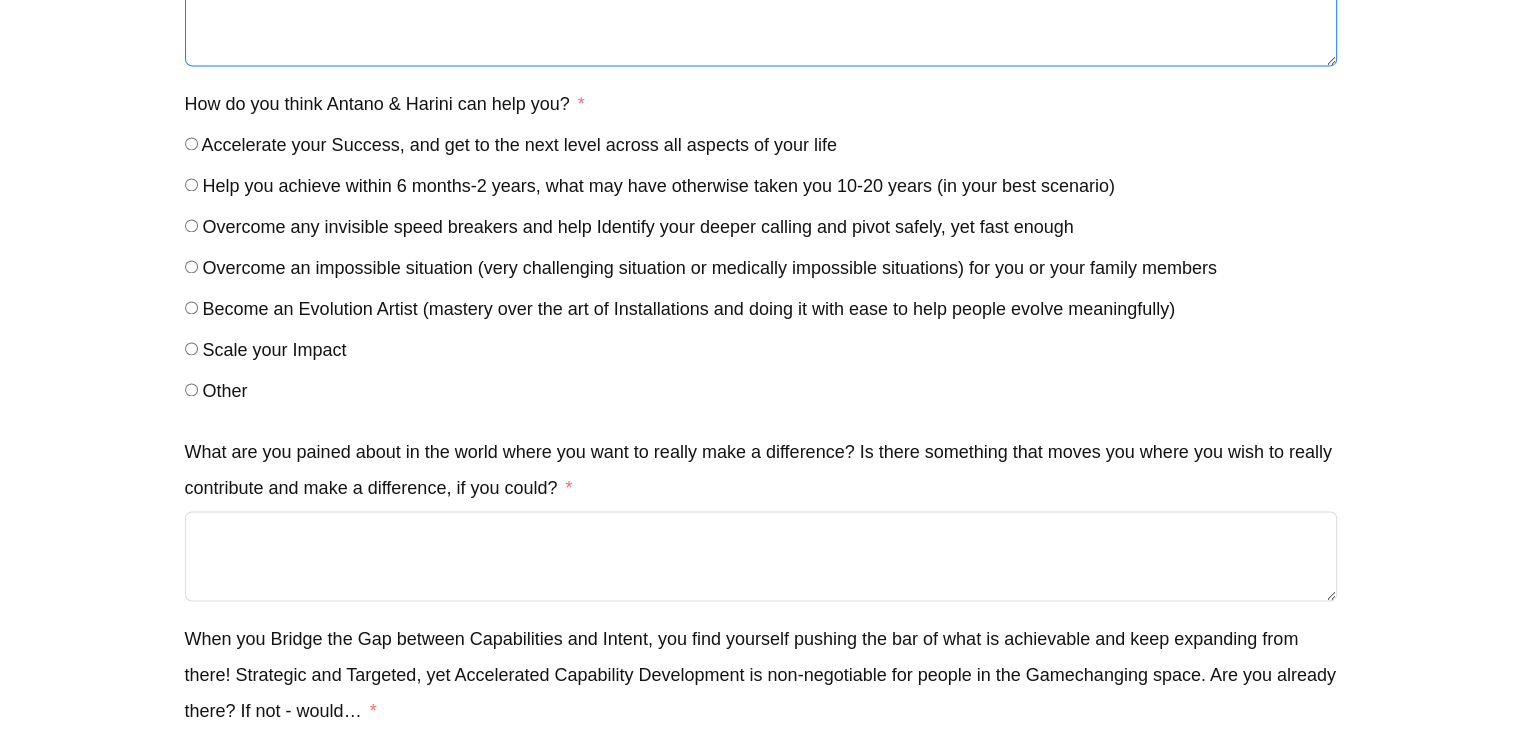 scroll, scrollTop: 2804, scrollLeft: 0, axis: vertical 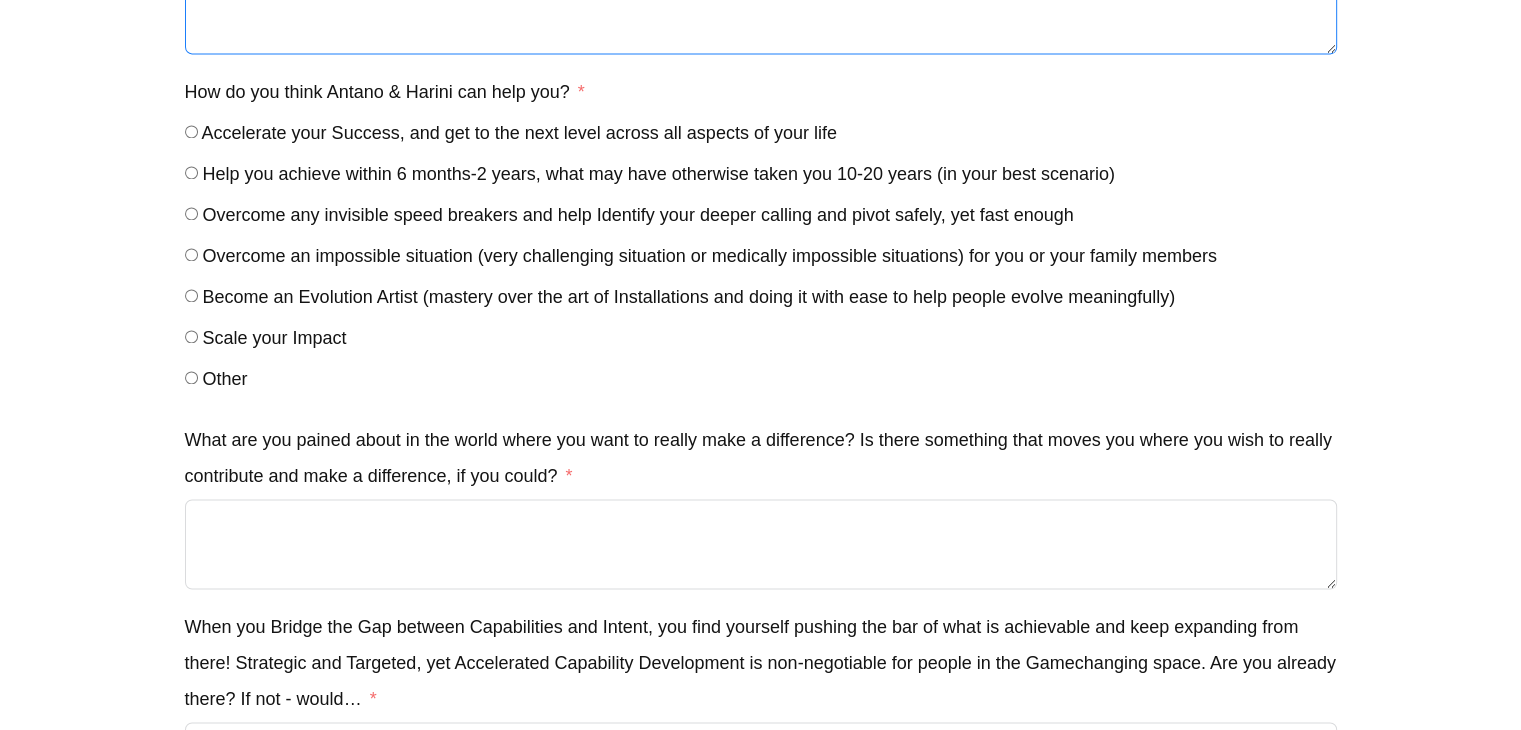 type on "**********" 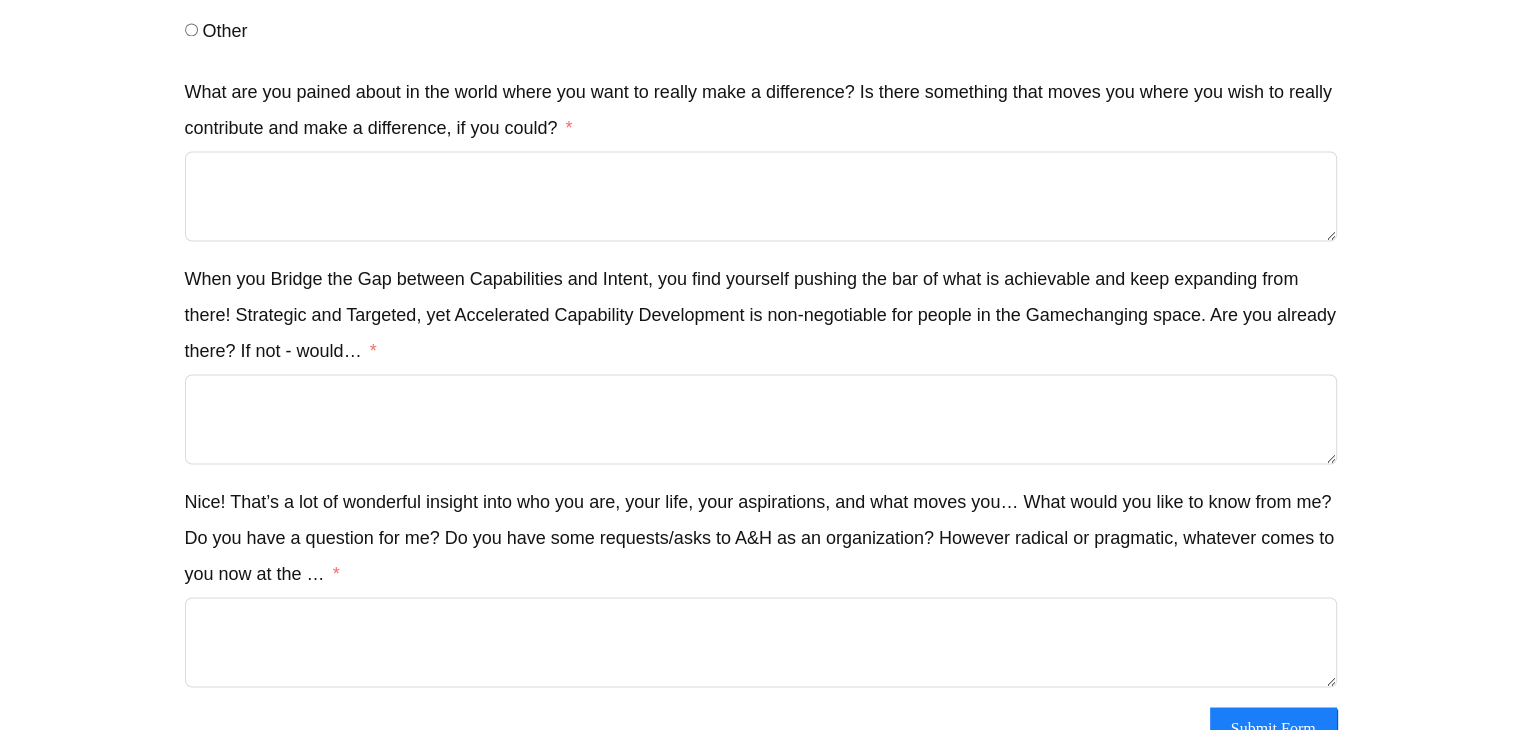 scroll, scrollTop: 3171, scrollLeft: 0, axis: vertical 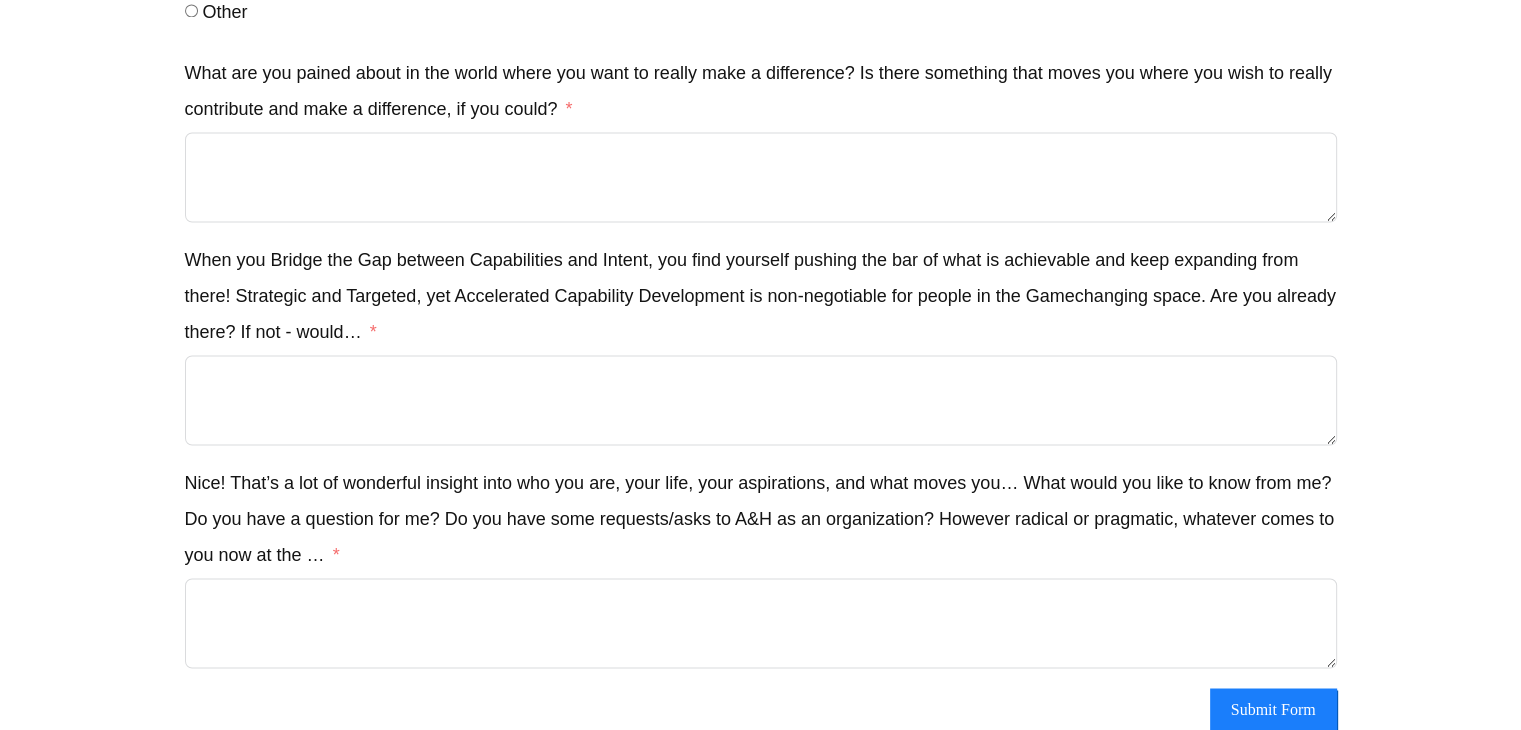 drag, startPoint x: 188, startPoint y: 101, endPoint x: 563, endPoint y: 139, distance: 376.9204 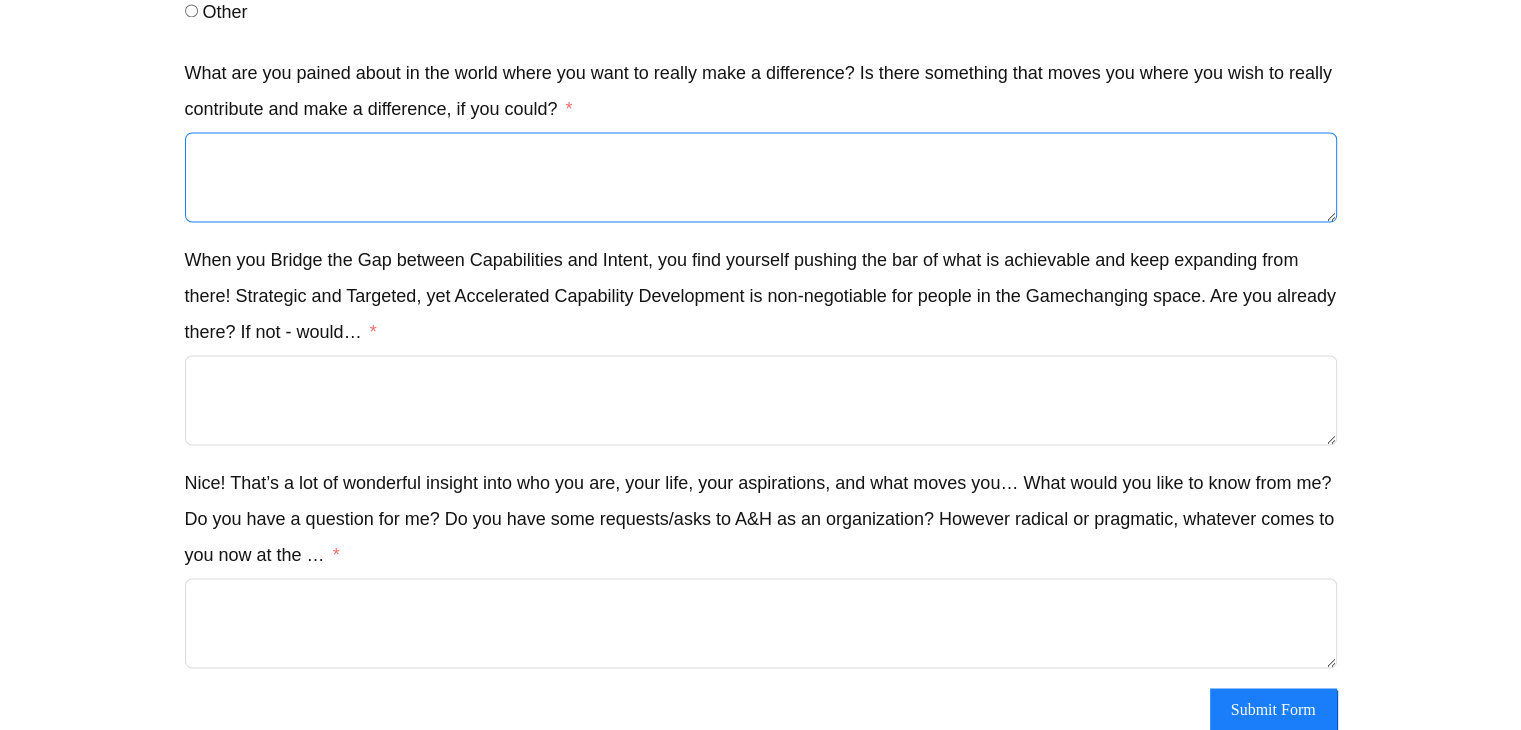click on "What are you pained about in the world where you want to really make a difference? Is there something that moves you where you wish to really contribute and make a difference, if you could?" at bounding box center [761, 177] 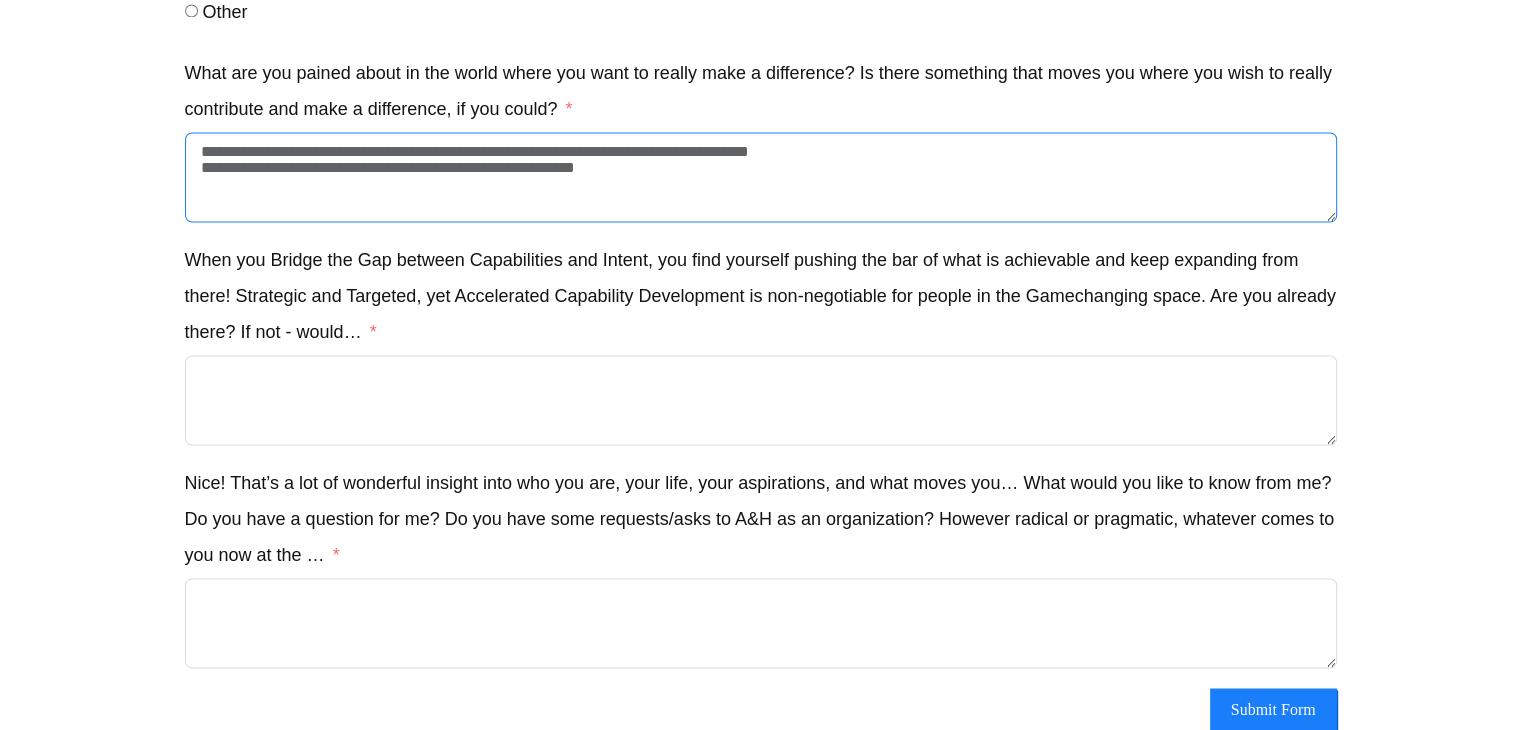 type on "**********" 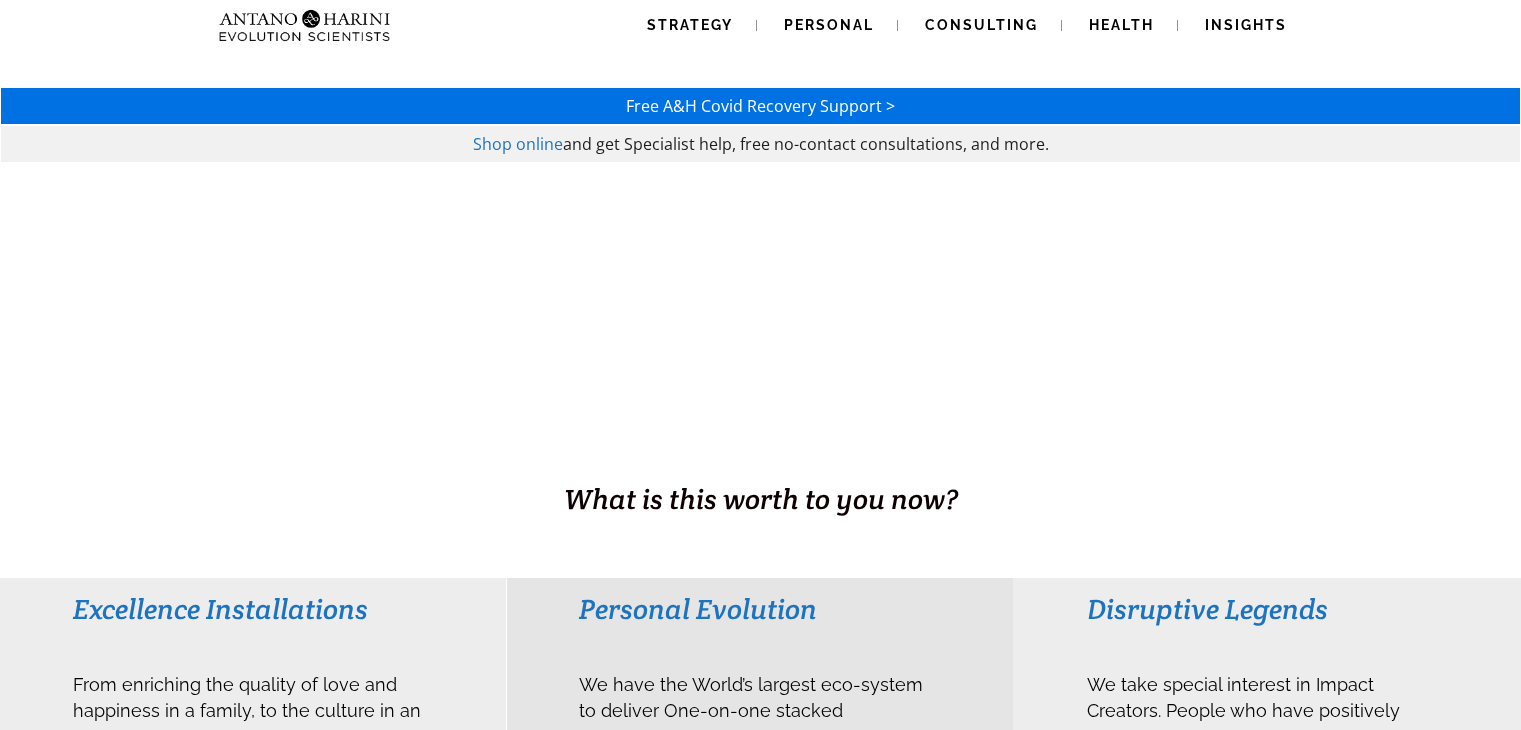 scroll, scrollTop: 12, scrollLeft: 0, axis: vertical 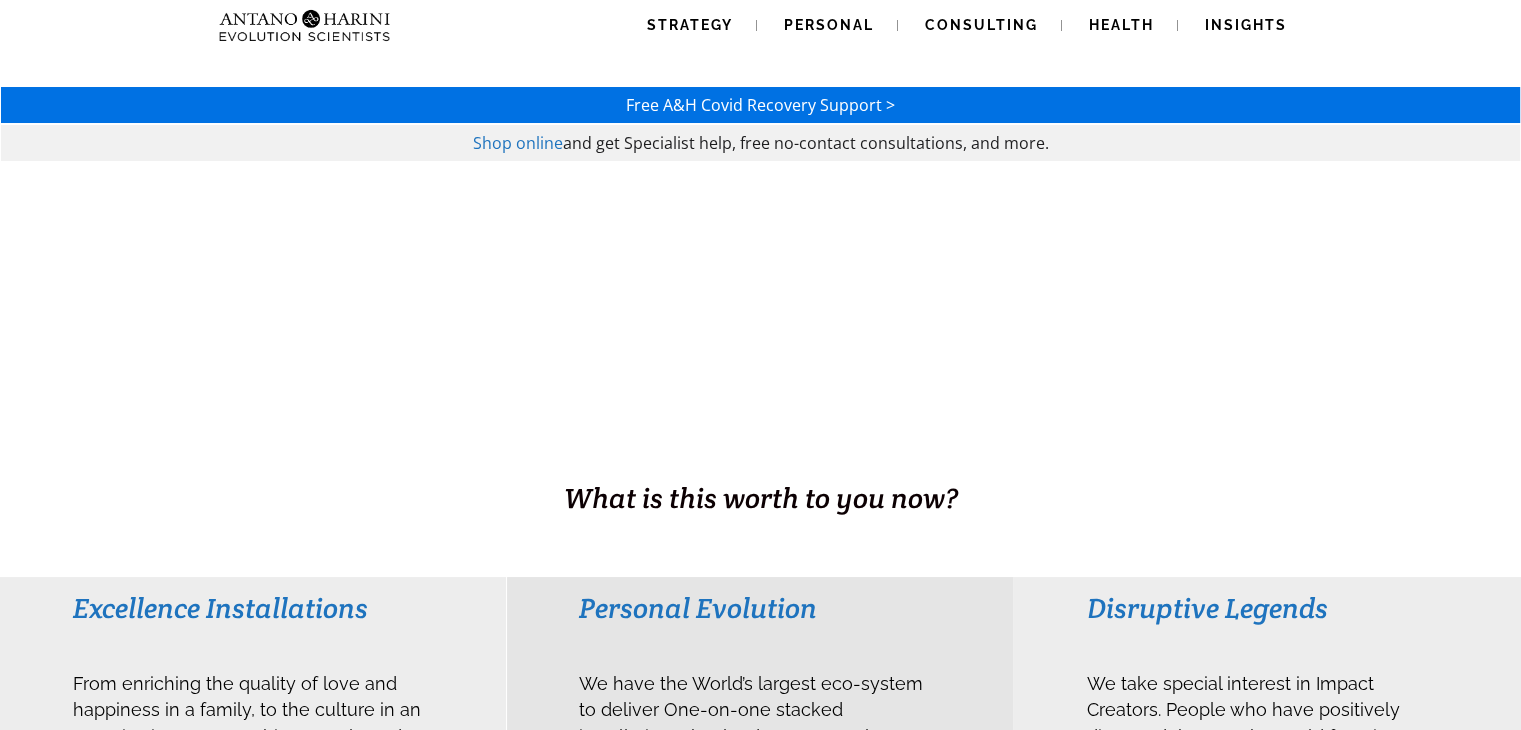 click on "Shop online" at bounding box center [518, 143] 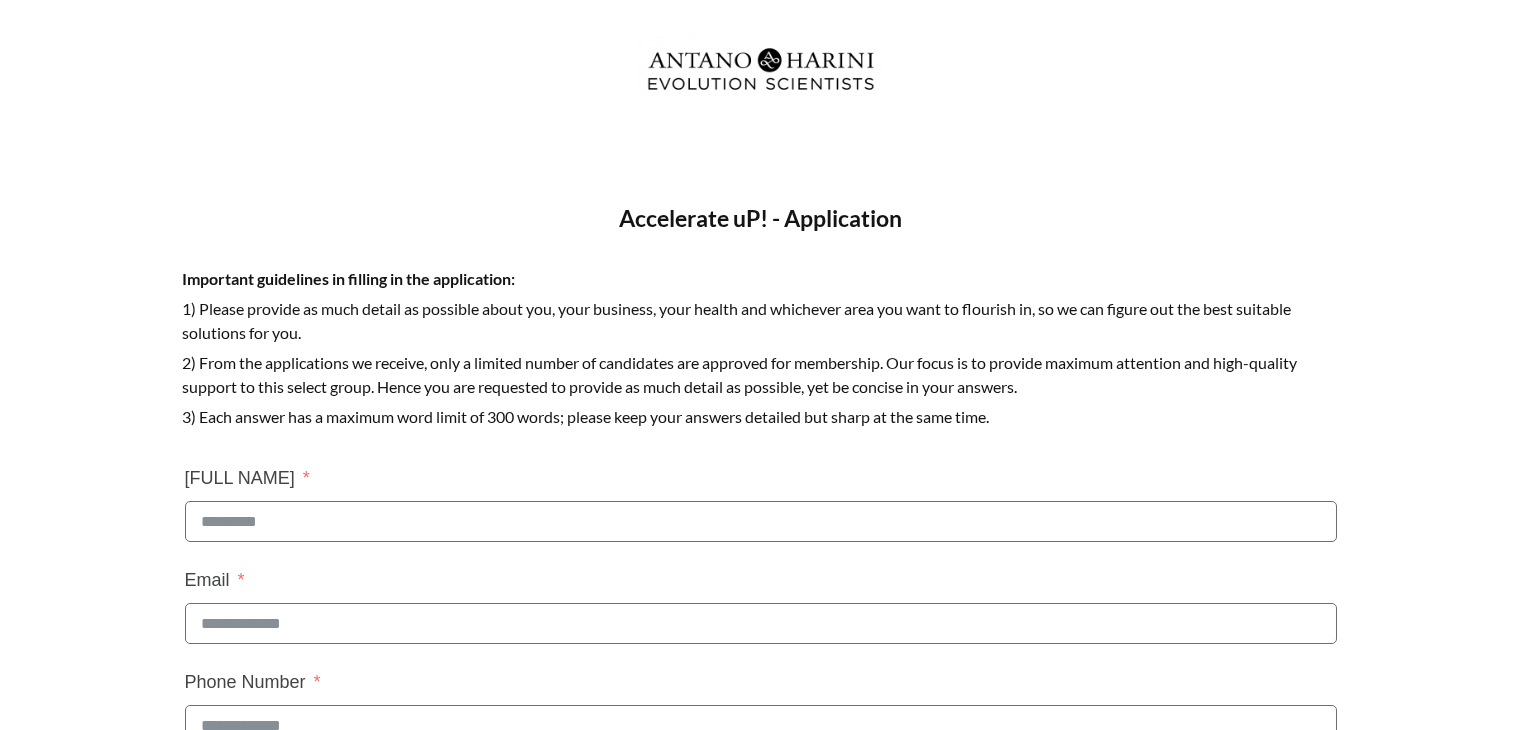 scroll, scrollTop: 0, scrollLeft: 0, axis: both 